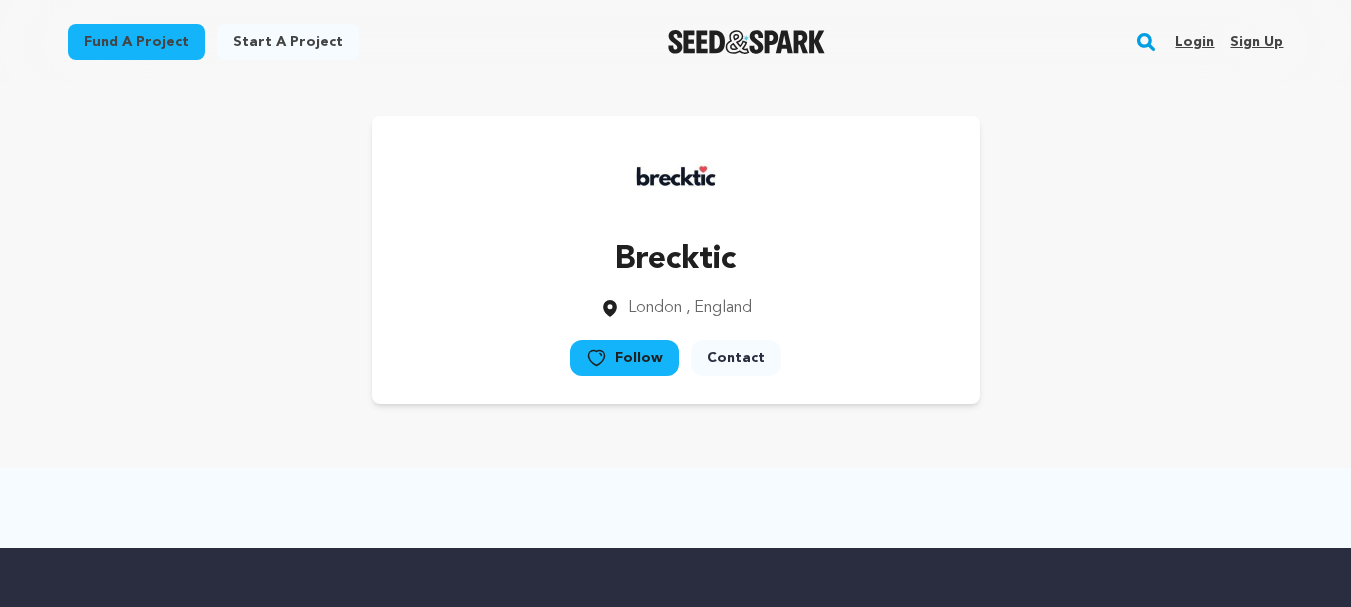scroll, scrollTop: 0, scrollLeft: 0, axis: both 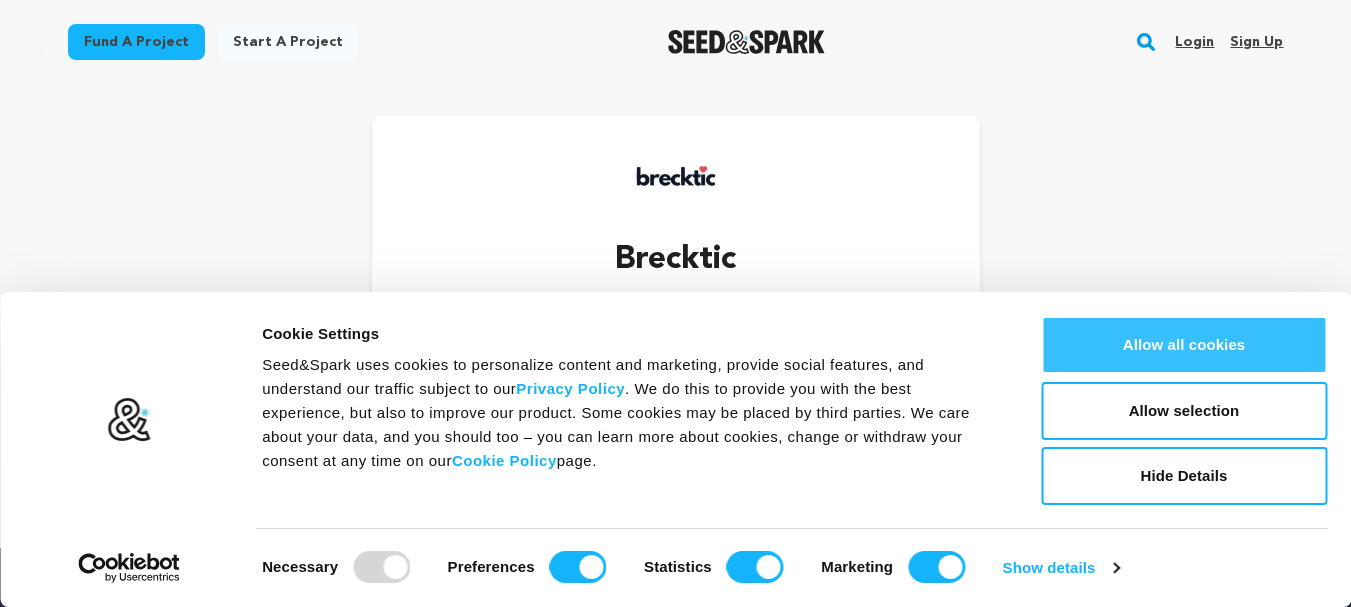 click on "Allow all cookies" at bounding box center [1184, 345] 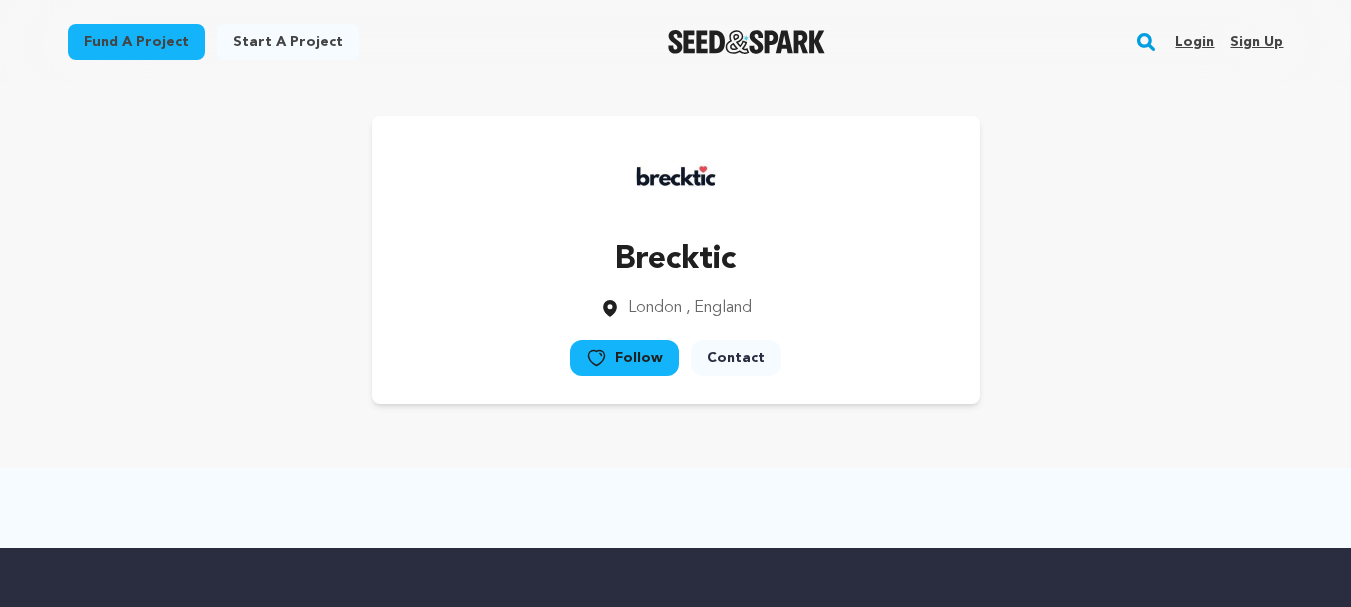 click on "Login" at bounding box center [1194, 42] 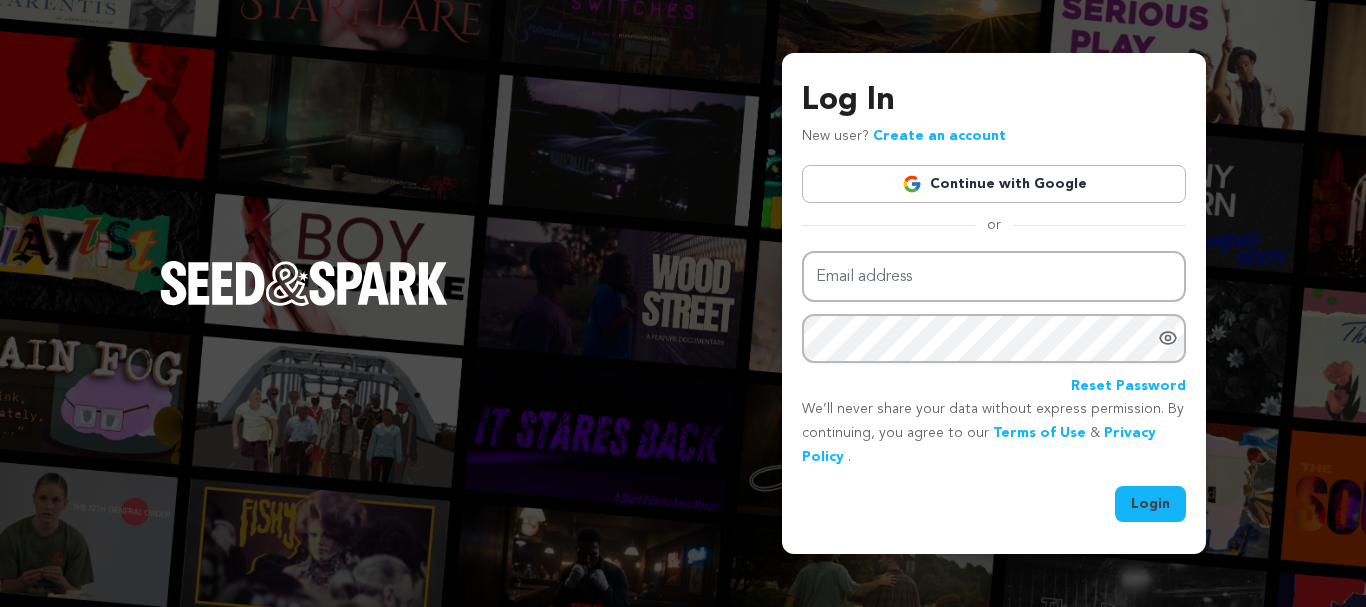 scroll, scrollTop: 0, scrollLeft: 0, axis: both 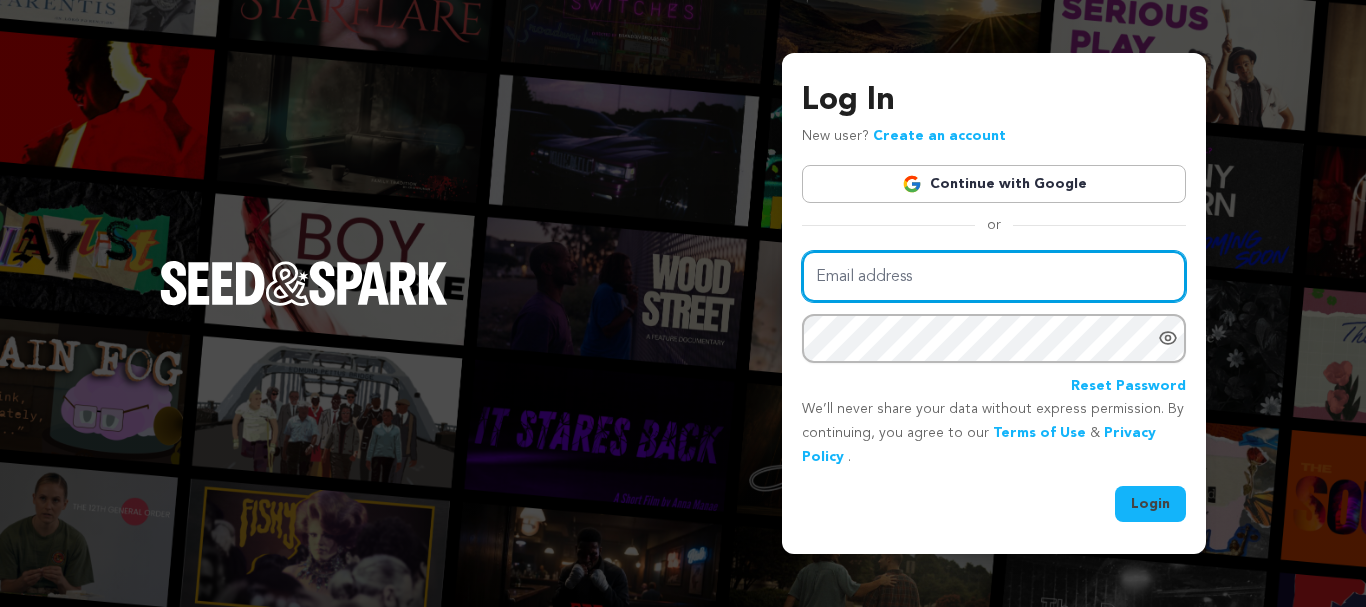 click on "Email address" at bounding box center (994, 276) 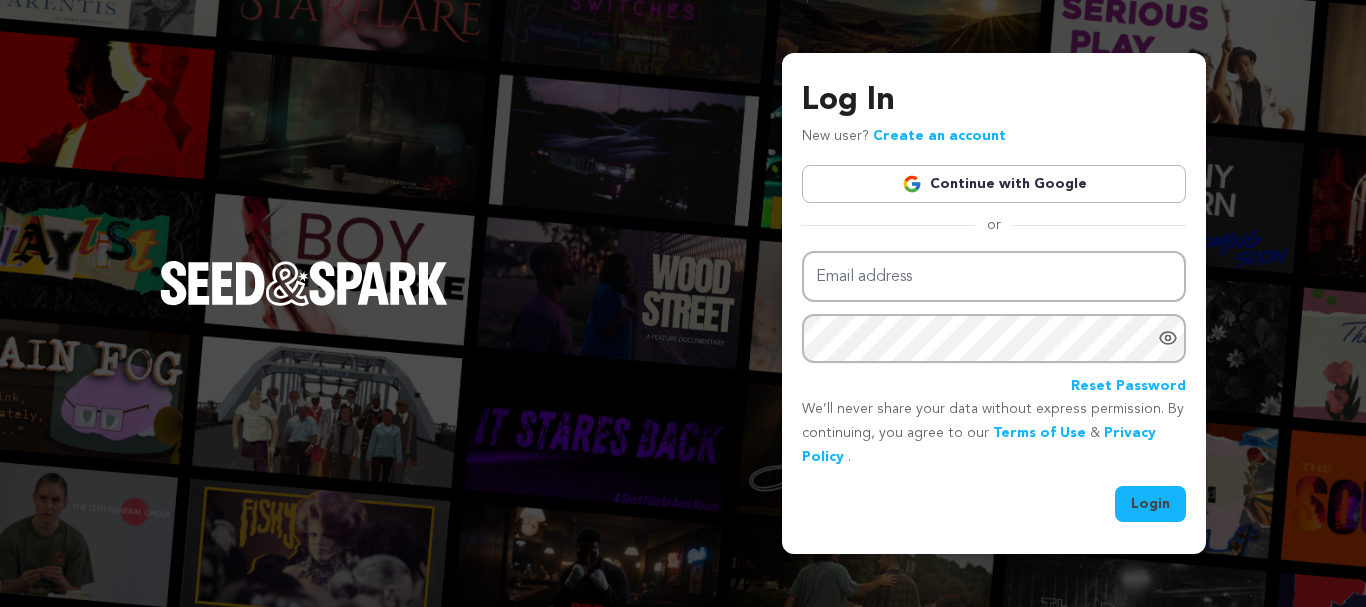 drag, startPoint x: 1187, startPoint y: 380, endPoint x: 1177, endPoint y: 388, distance: 12.806249 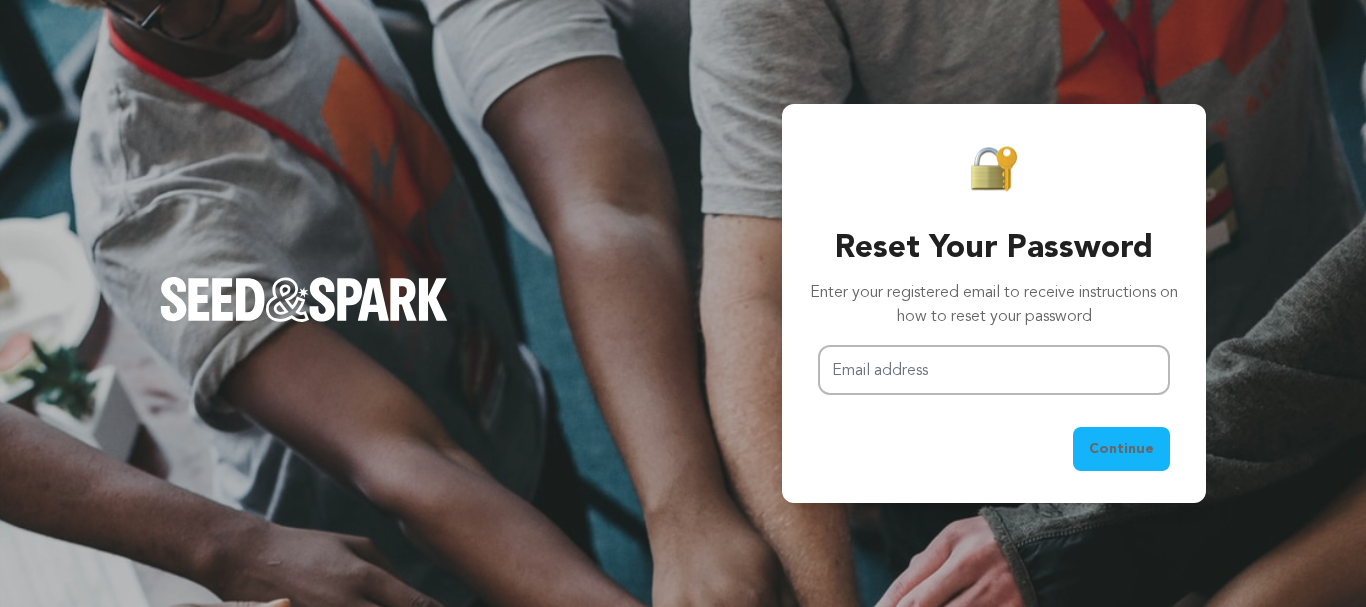 scroll, scrollTop: 0, scrollLeft: 0, axis: both 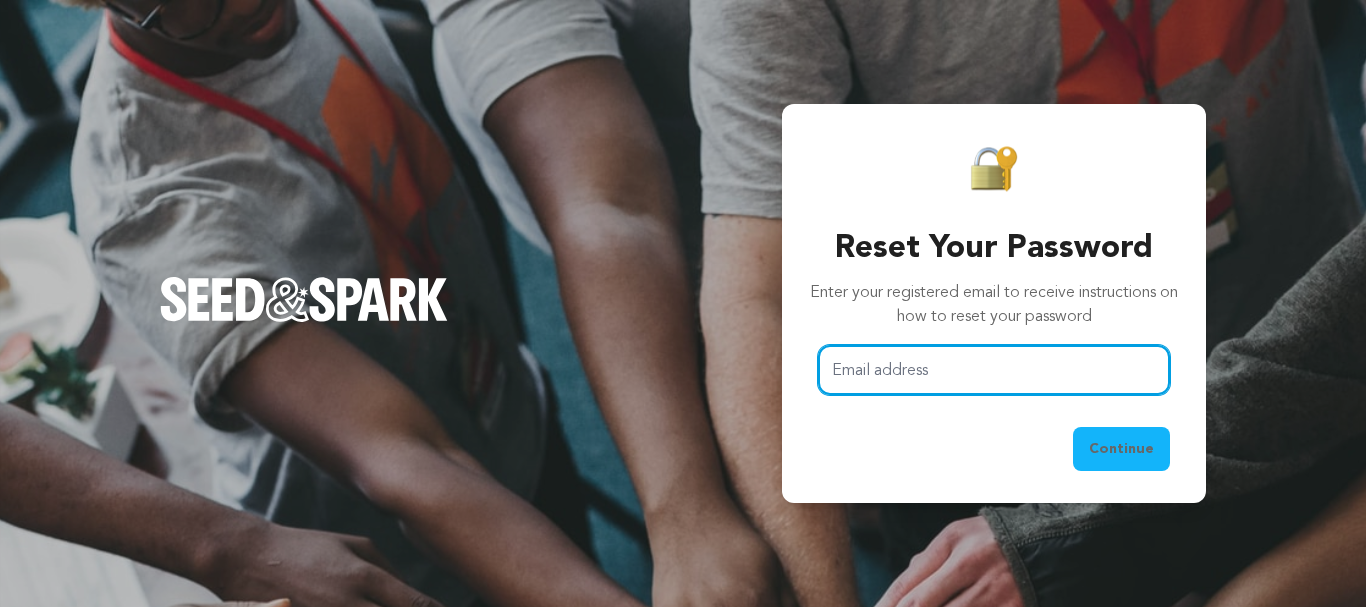 click on "Email address" at bounding box center (994, 370) 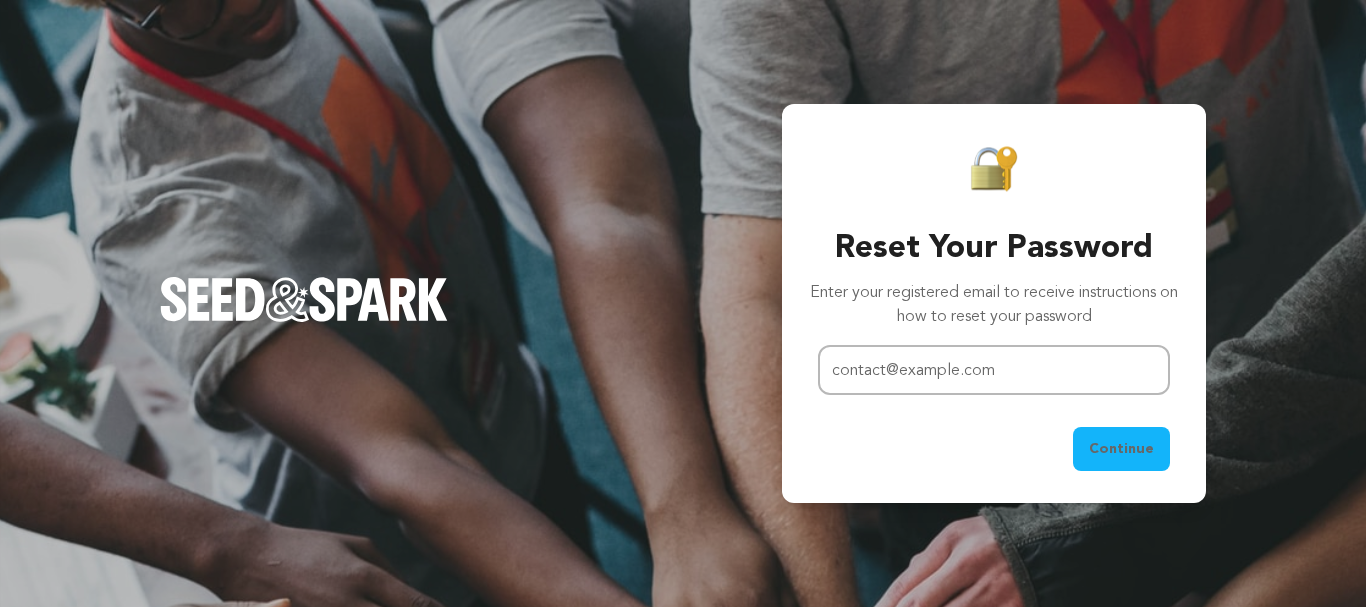 click on "Continue" at bounding box center [1121, 449] 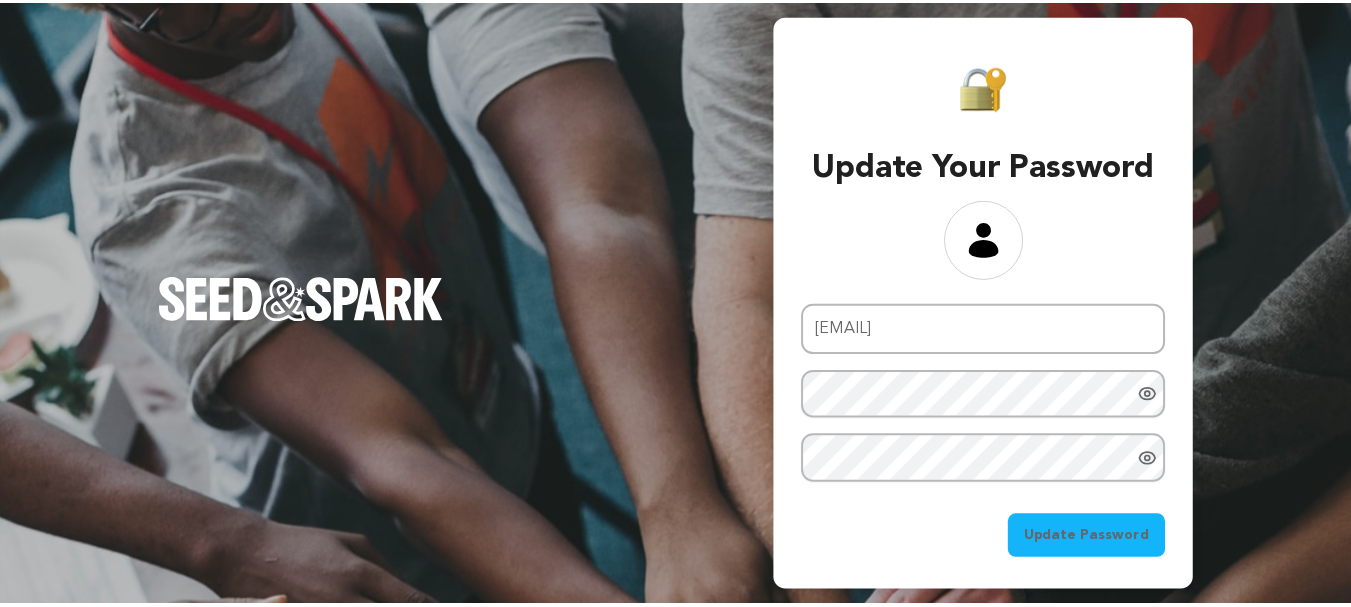 scroll, scrollTop: 0, scrollLeft: 0, axis: both 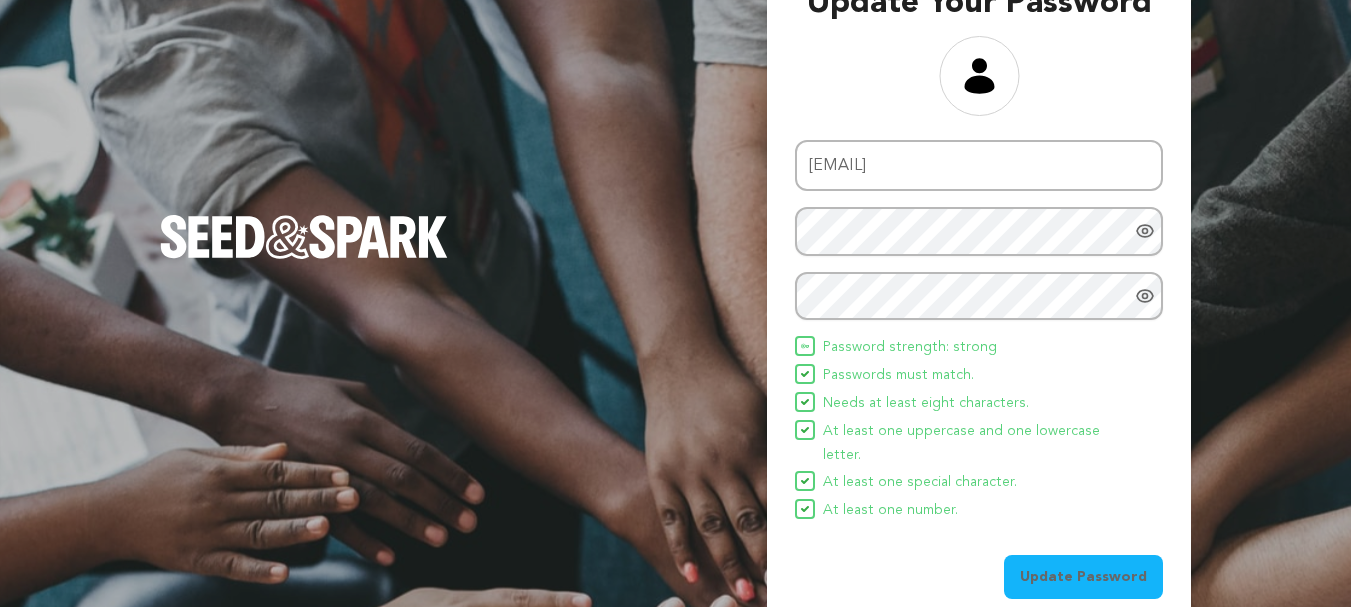 click on "Update Password" at bounding box center [1083, 577] 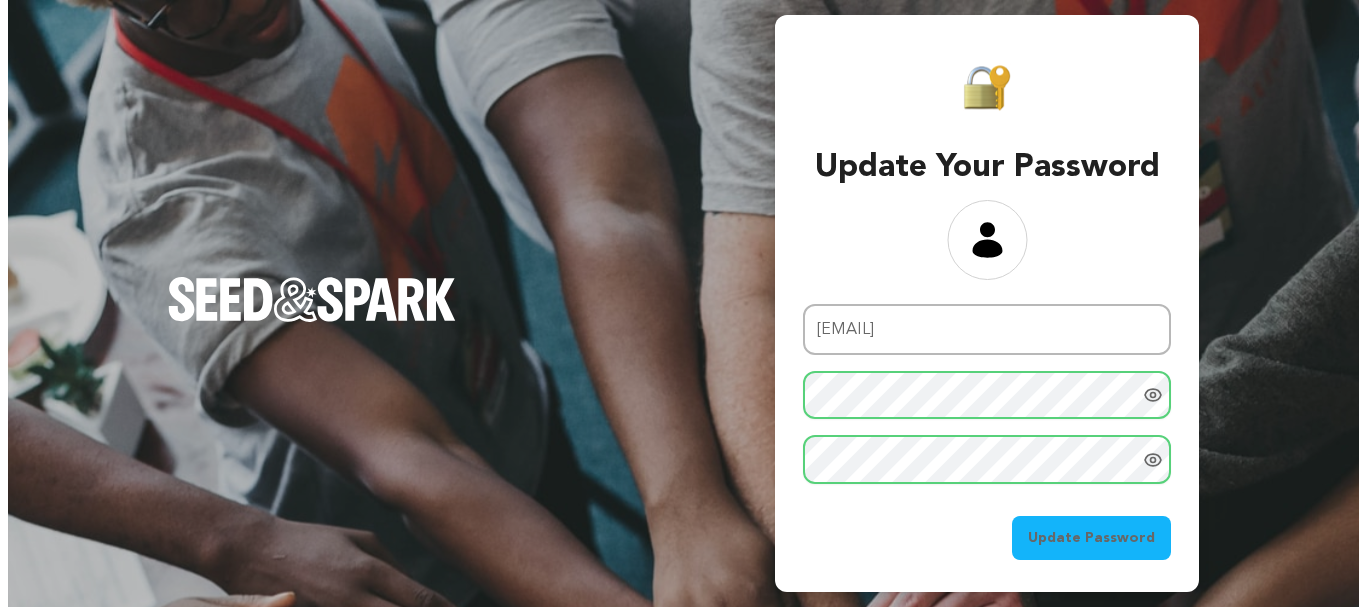 scroll, scrollTop: 0, scrollLeft: 0, axis: both 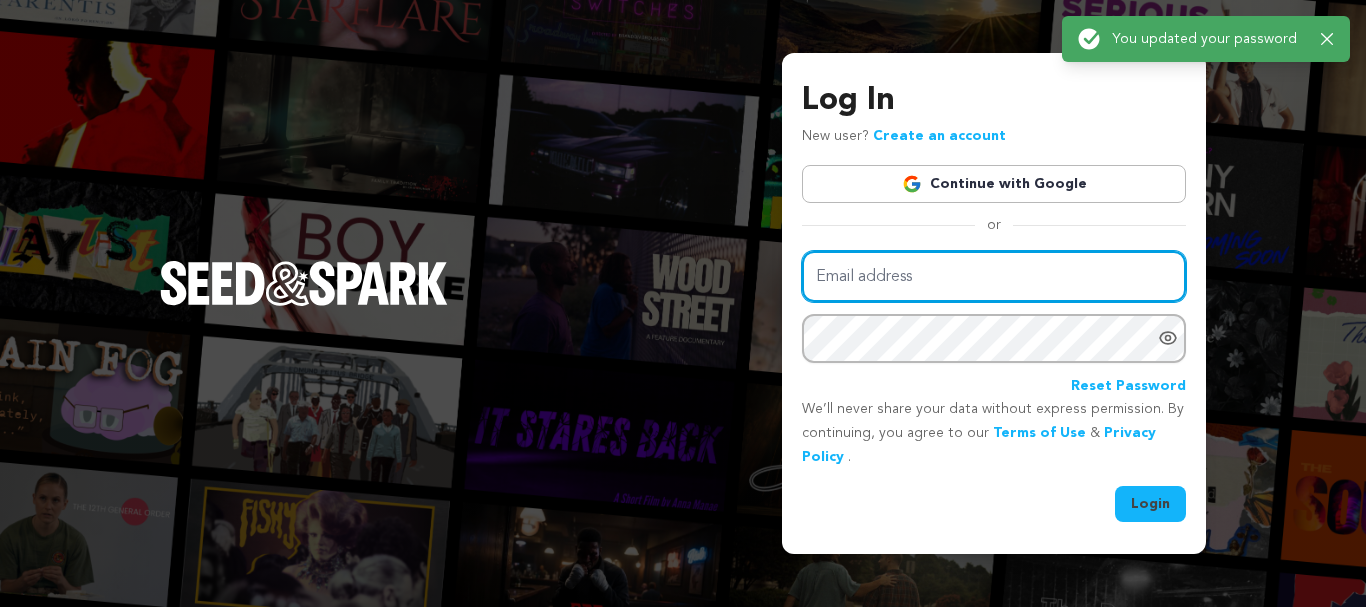 type on "contact@brecktic.com" 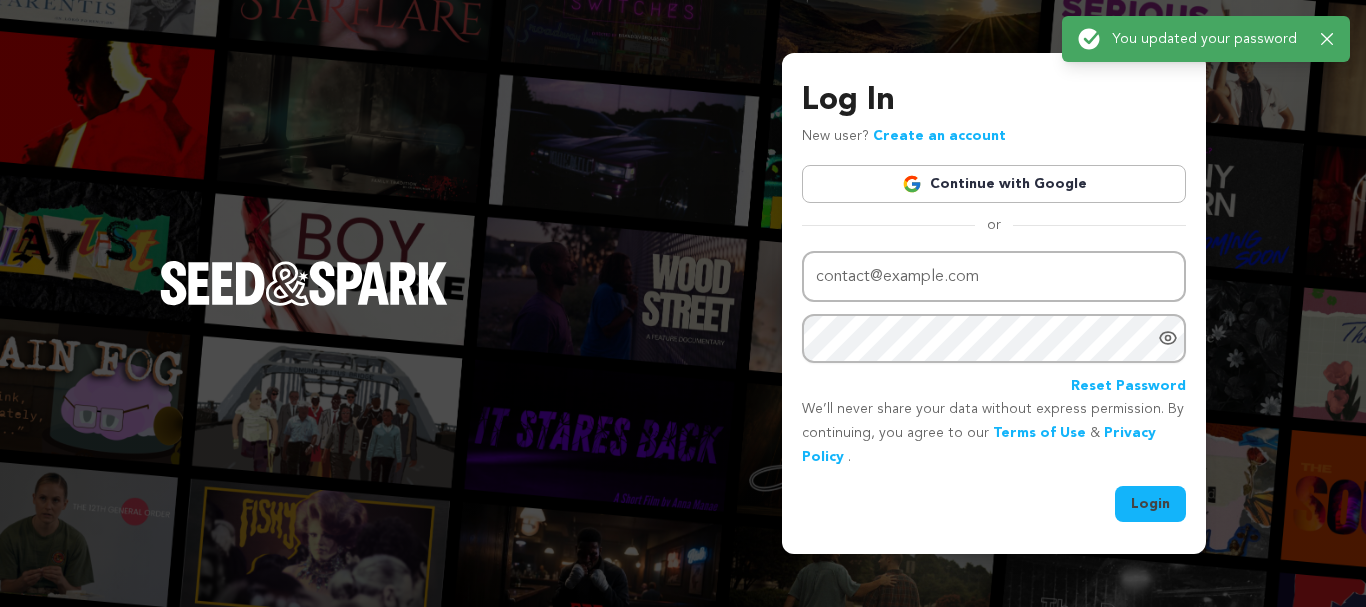 click on "Login" at bounding box center [1150, 504] 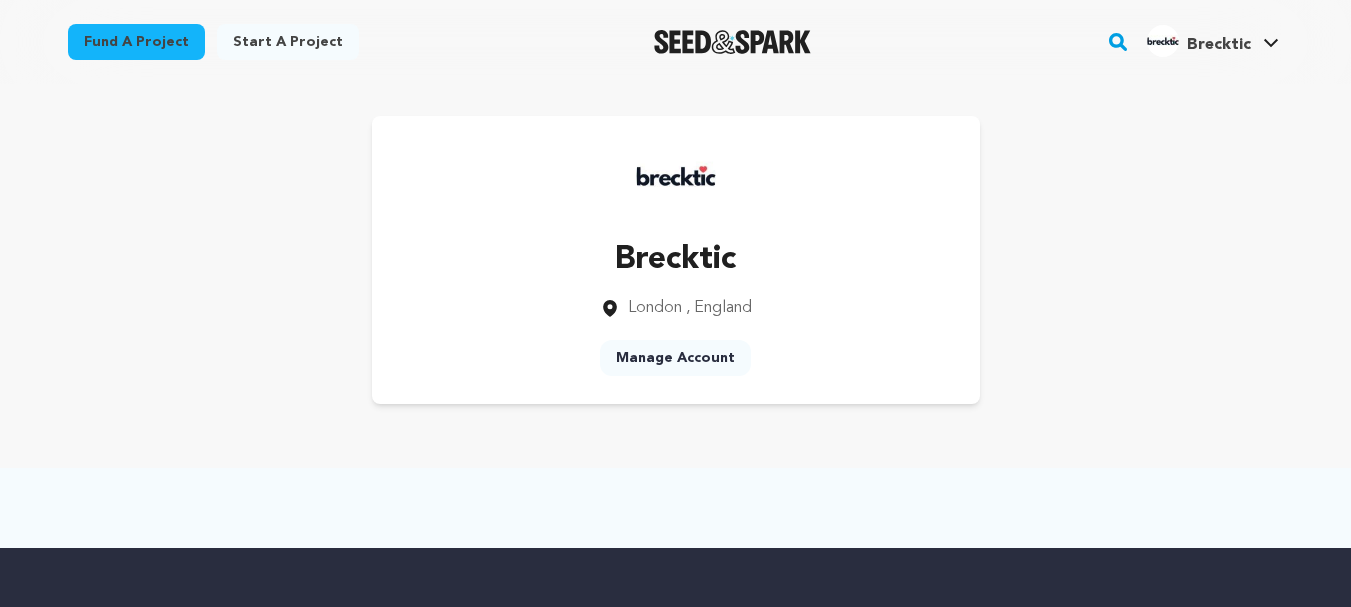 scroll, scrollTop: 0, scrollLeft: 0, axis: both 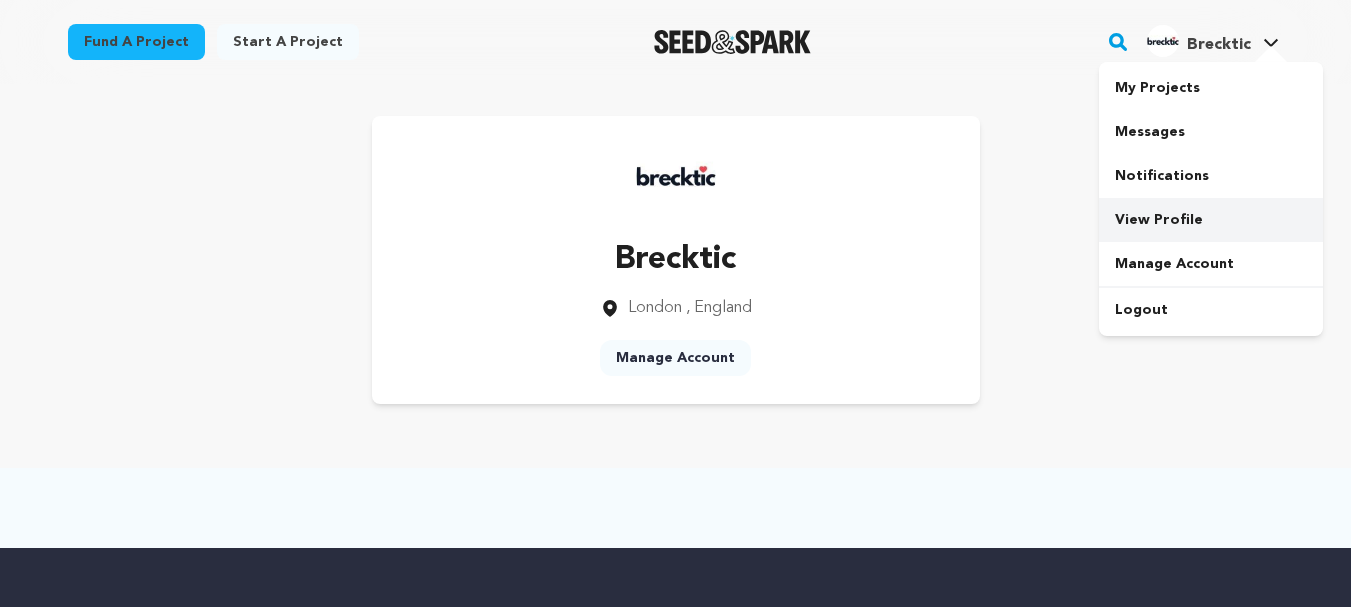 click on "View Profile" at bounding box center [1211, 220] 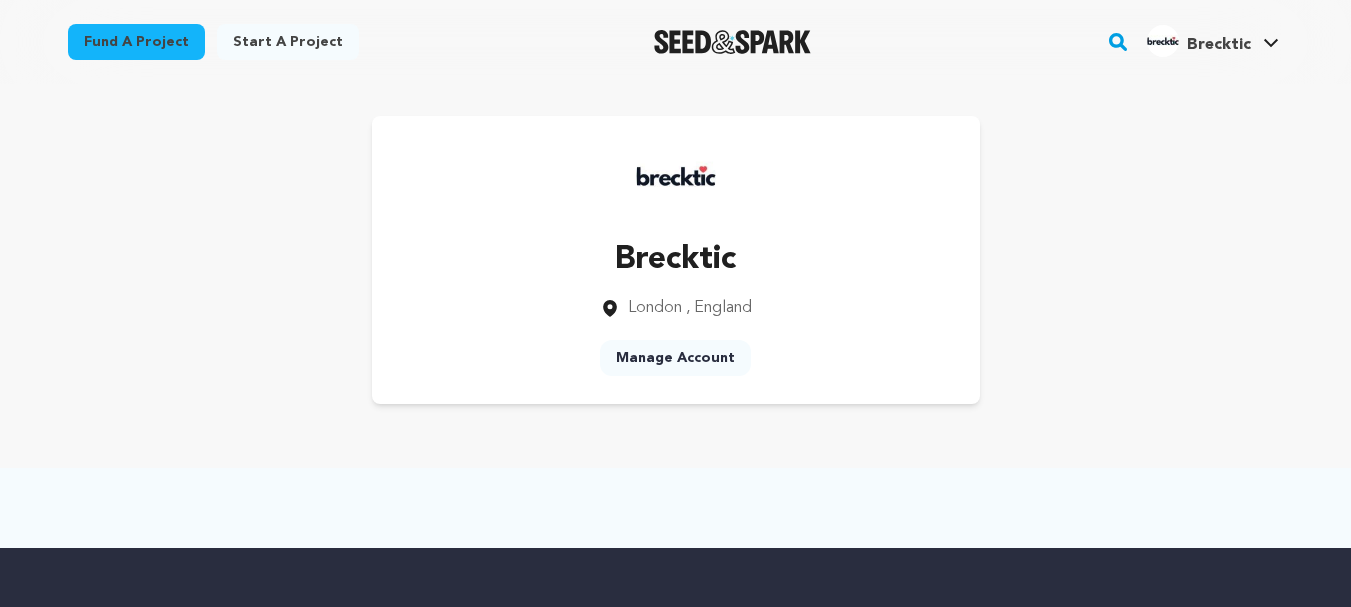 scroll, scrollTop: 0, scrollLeft: 0, axis: both 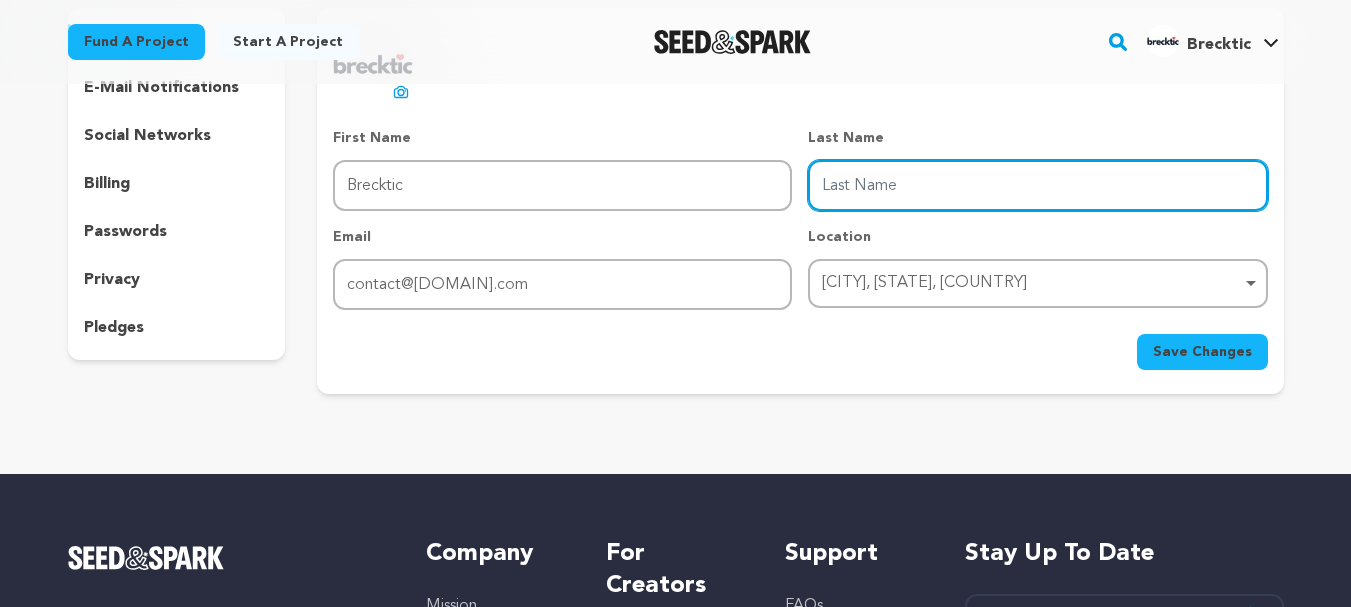 click on "Last Name" at bounding box center (1037, 185) 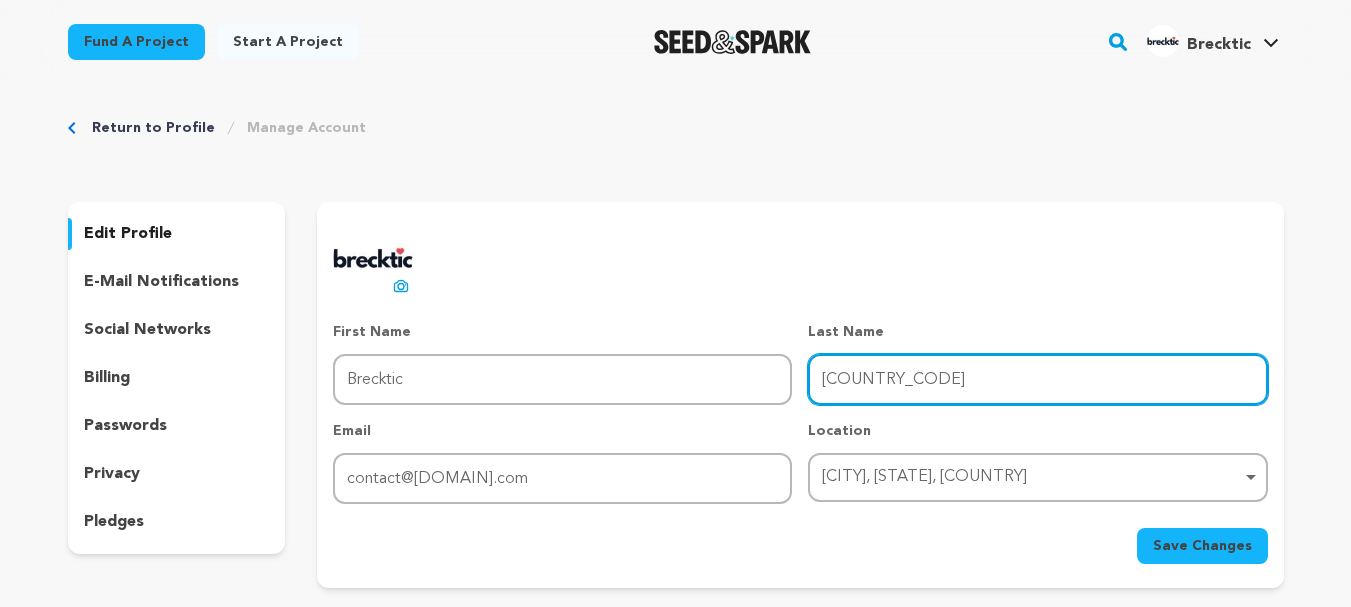 scroll, scrollTop: 0, scrollLeft: 0, axis: both 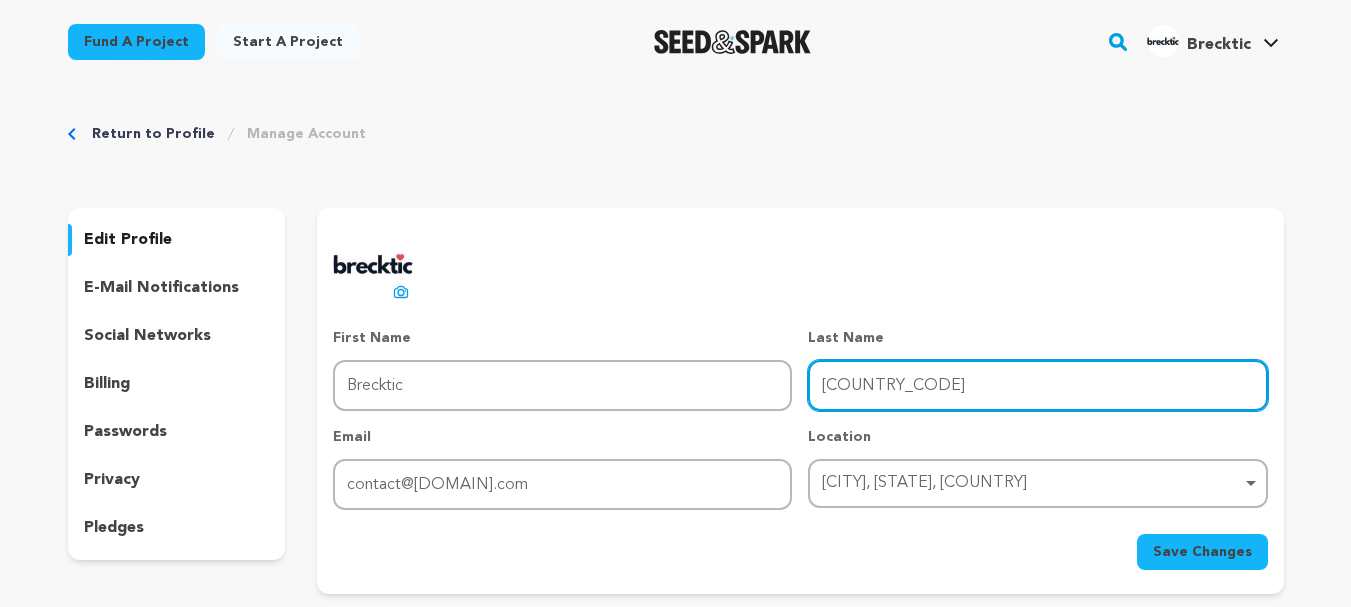 type on "[COUNTRY_CODE]" 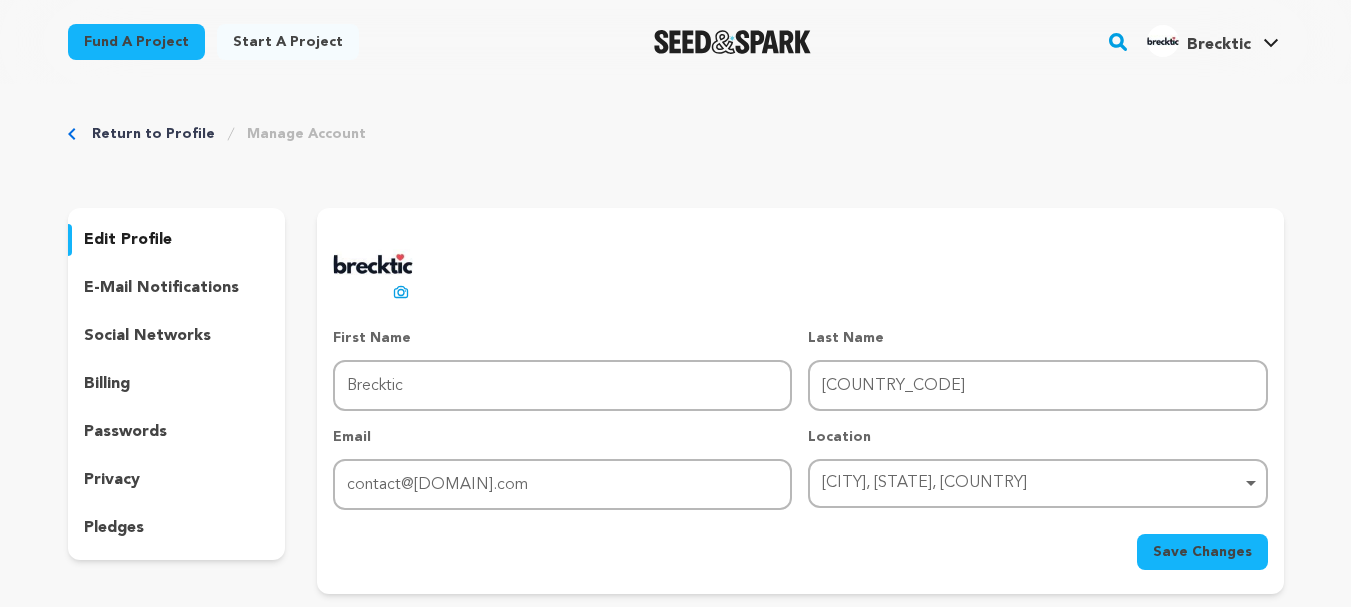 click on "Save Changes" at bounding box center (1202, 552) 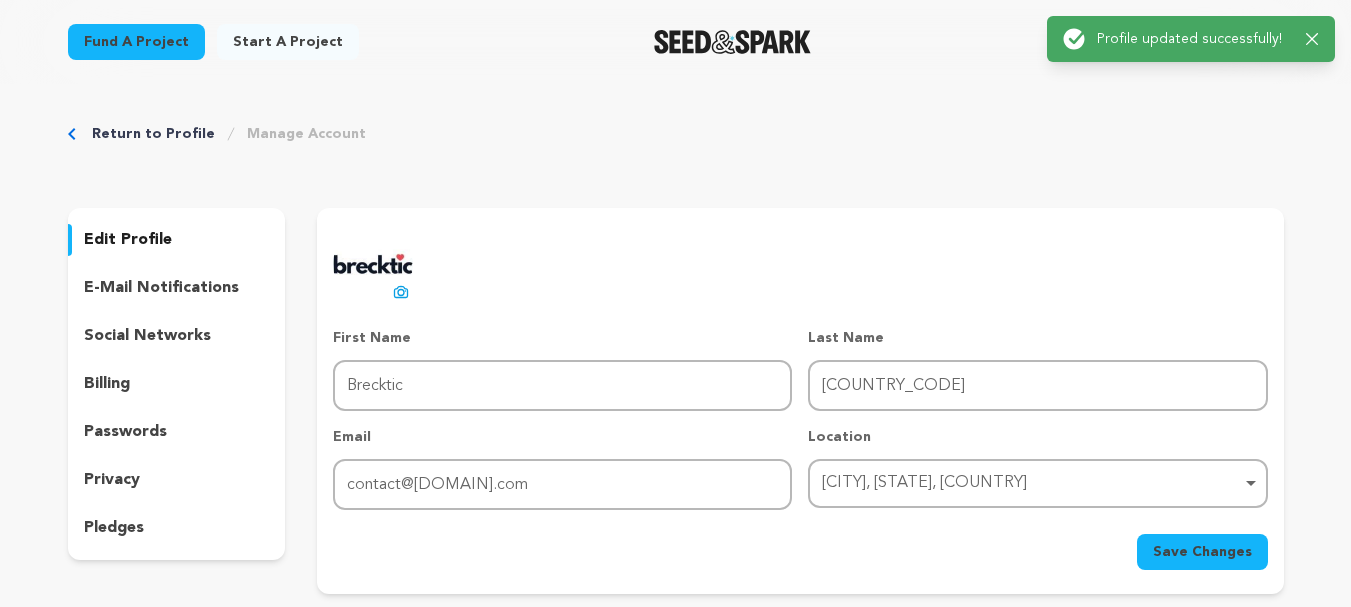 click on "social networks" at bounding box center [177, 336] 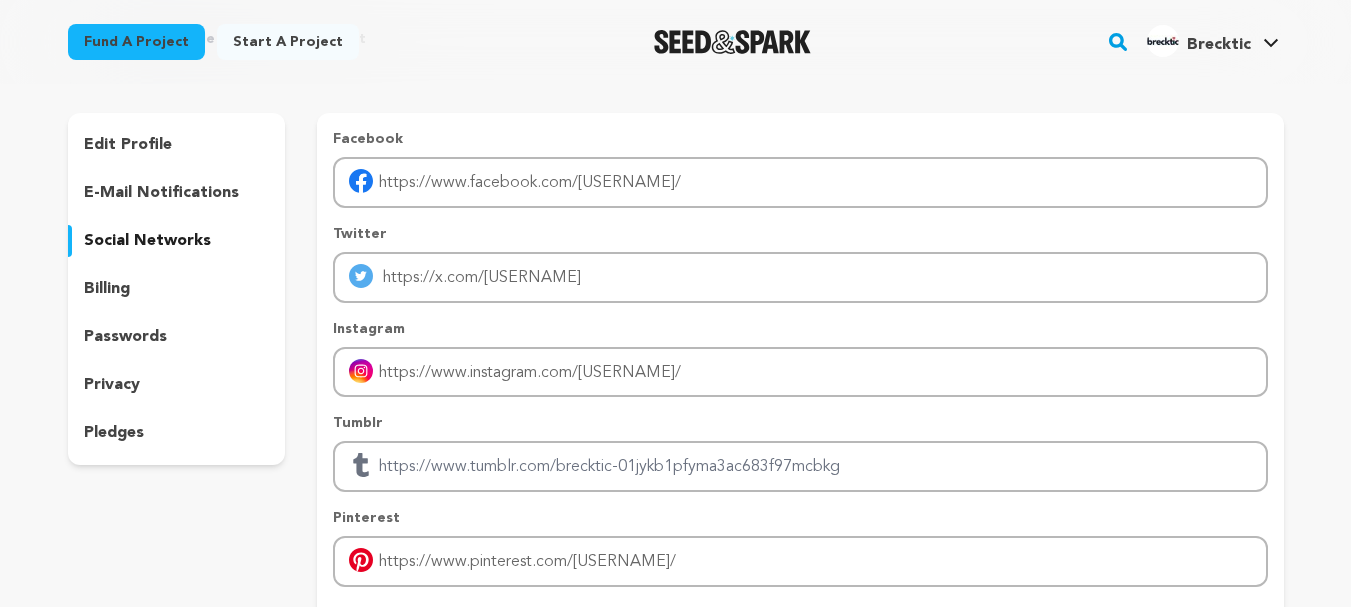 scroll, scrollTop: 300, scrollLeft: 0, axis: vertical 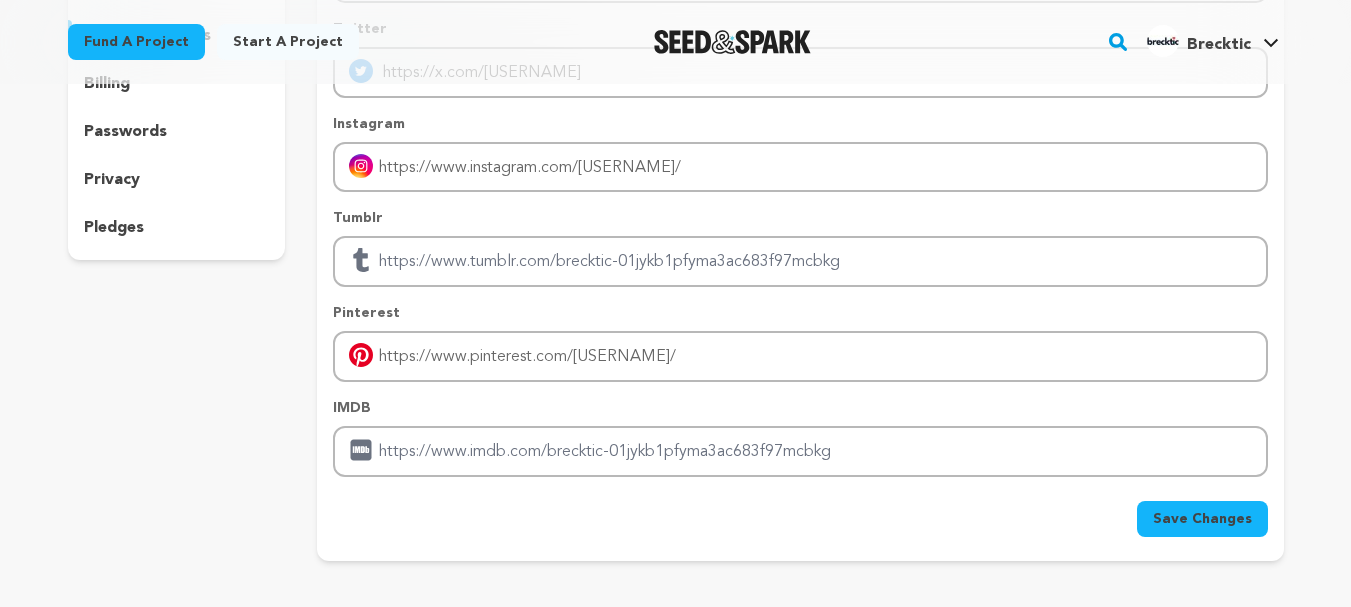 click on "Save Changes" at bounding box center (1202, 519) 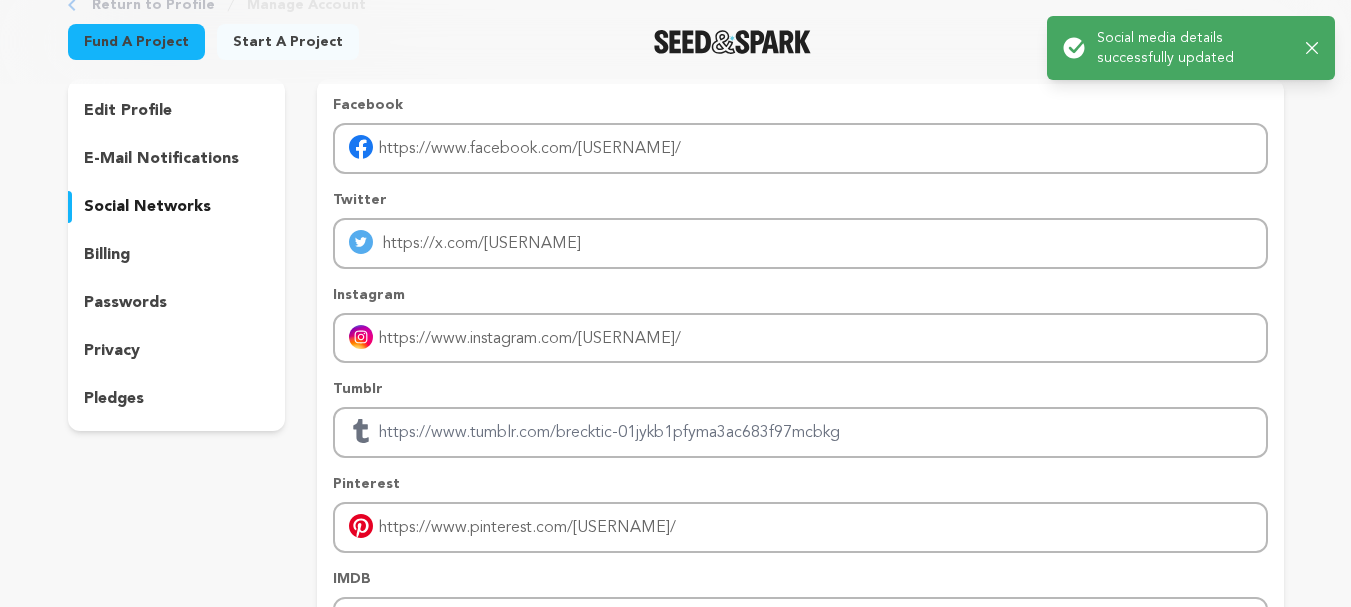scroll, scrollTop: 100, scrollLeft: 0, axis: vertical 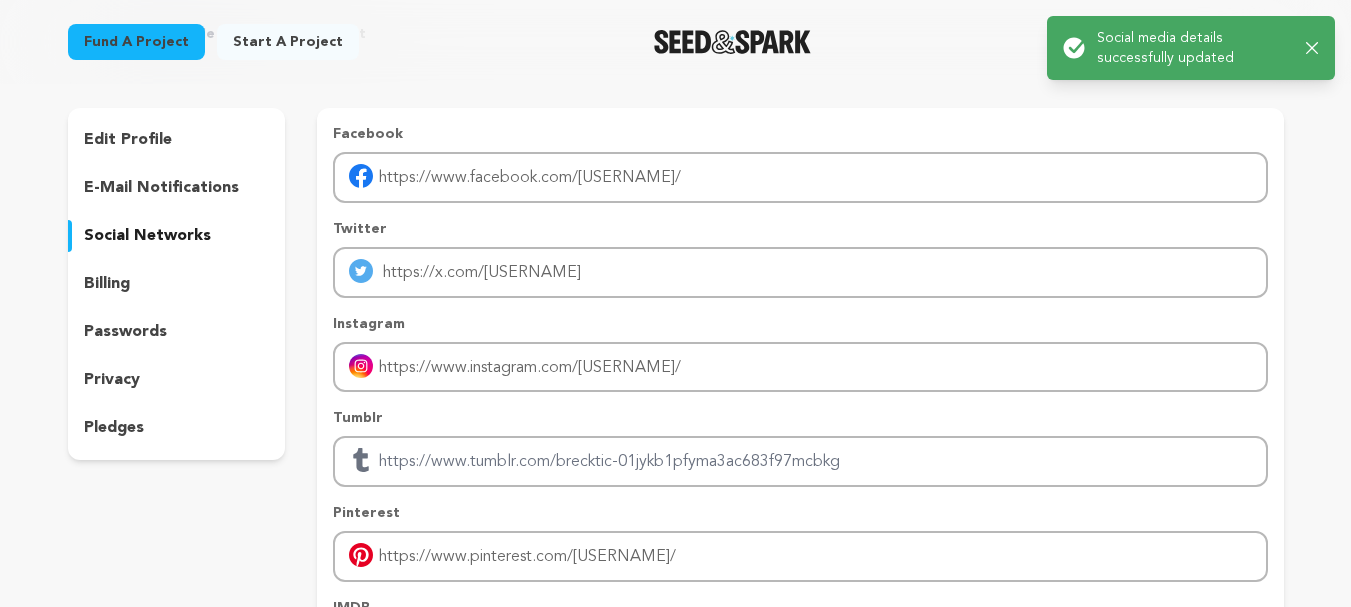 click on "privacy" at bounding box center (112, 380) 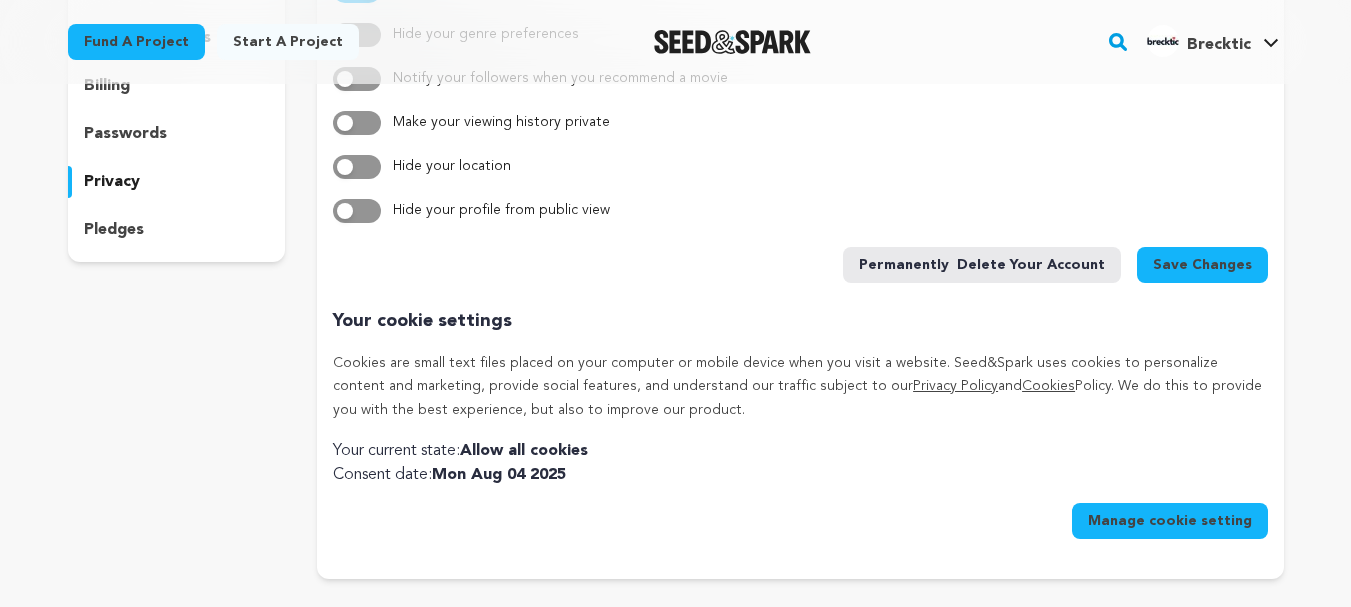 scroll, scrollTop: 300, scrollLeft: 0, axis: vertical 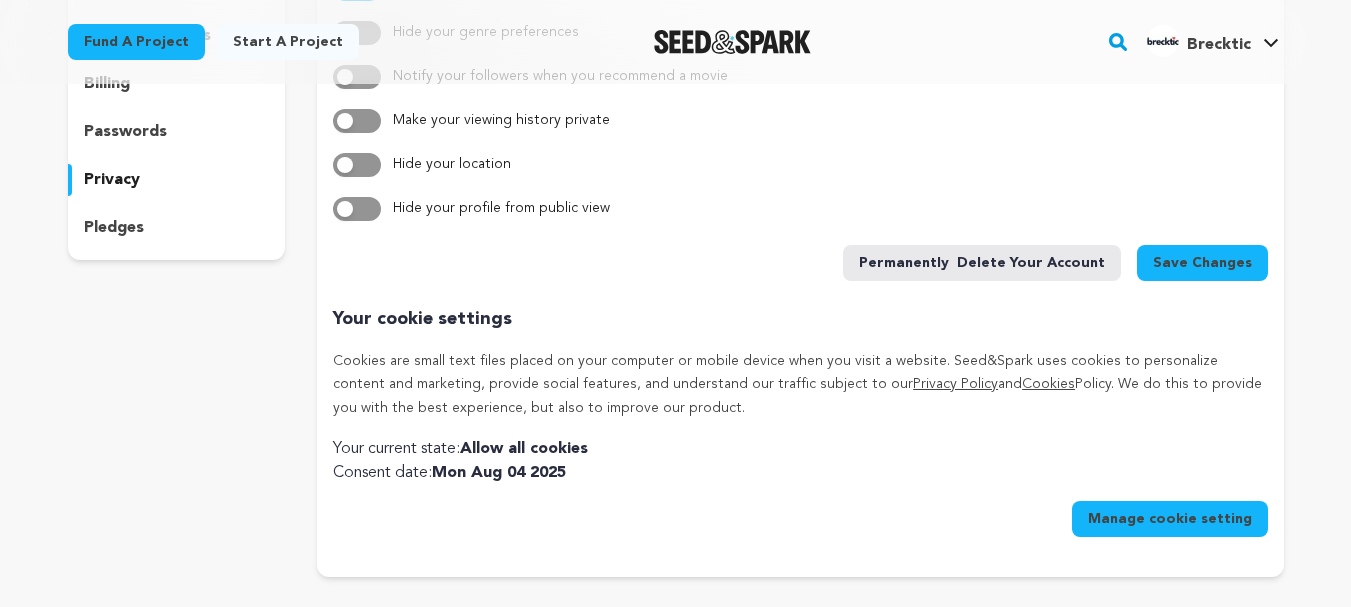 click at bounding box center (345, 209) 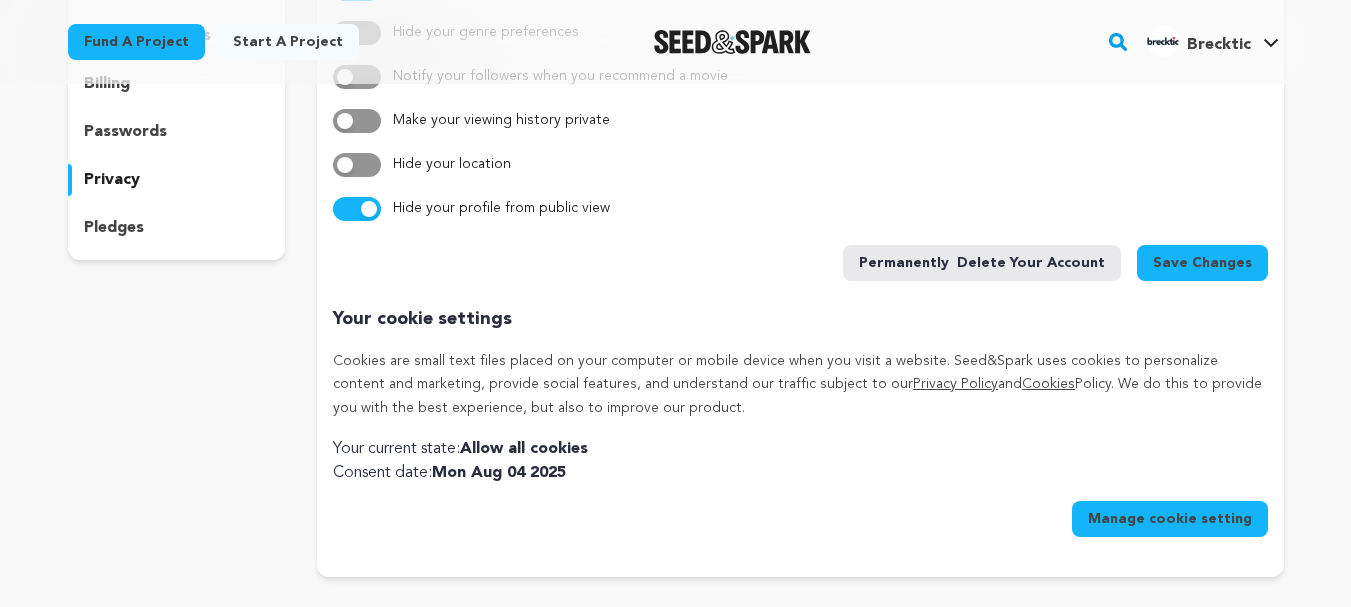 click at bounding box center [357, 209] 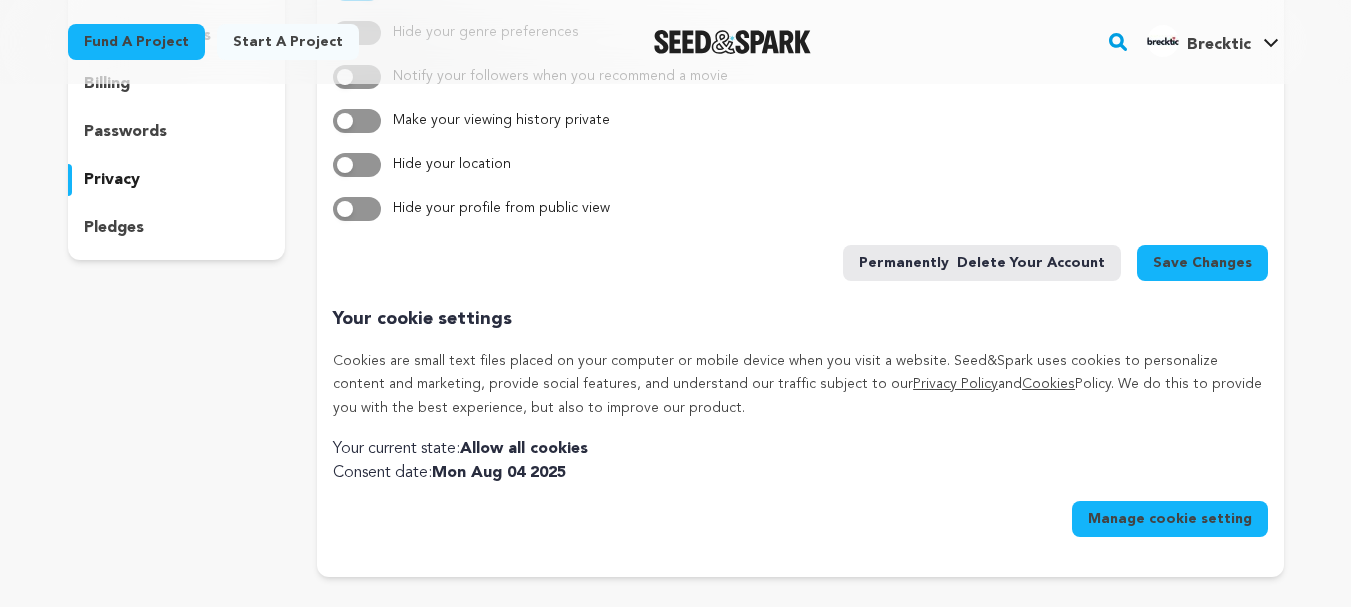 click on "Save Changes" at bounding box center [1202, 263] 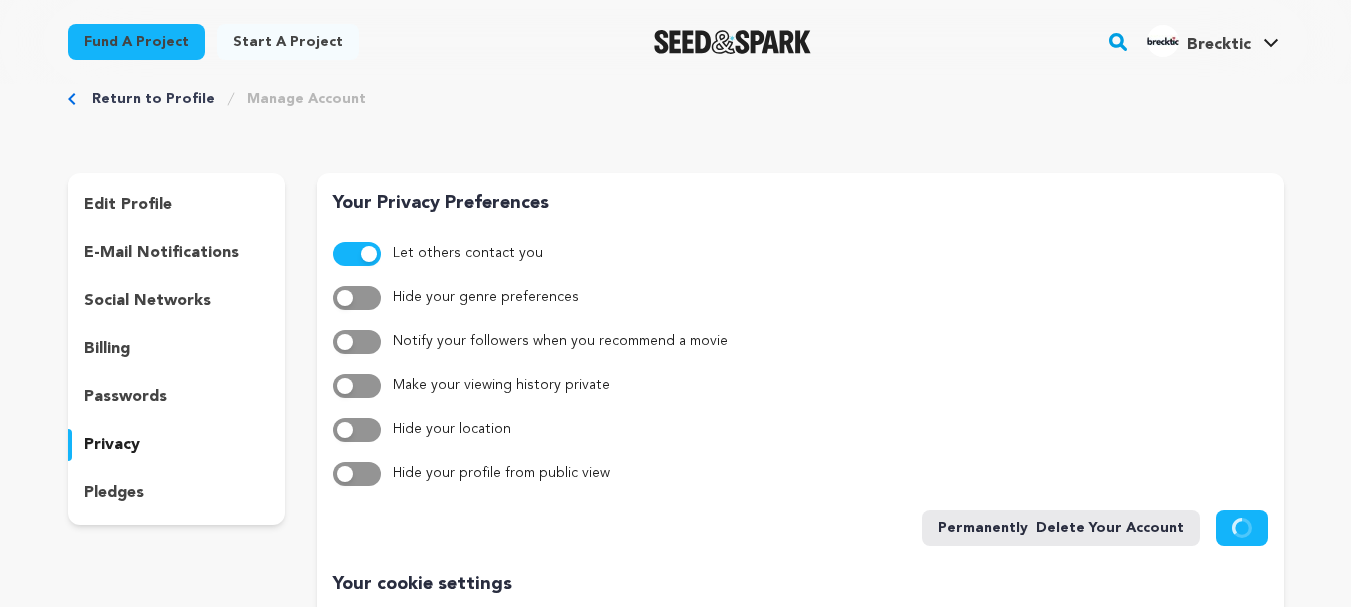 scroll, scrollTop: 0, scrollLeft: 0, axis: both 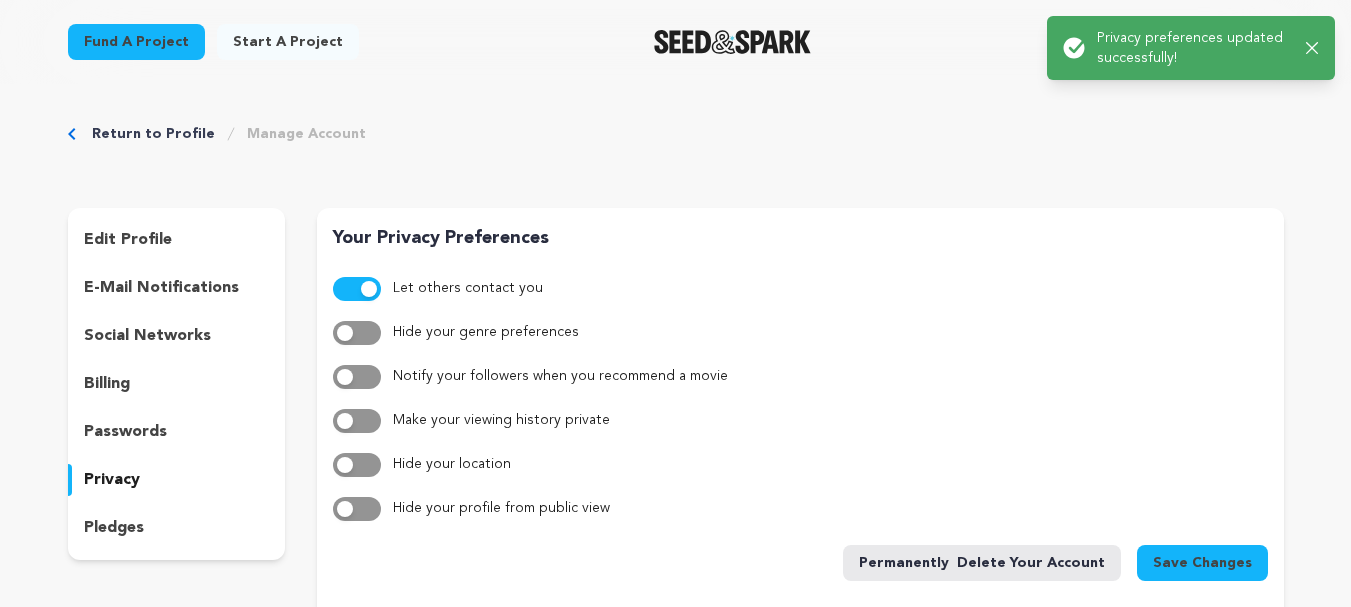 click on "Manage Account" at bounding box center [306, 134] 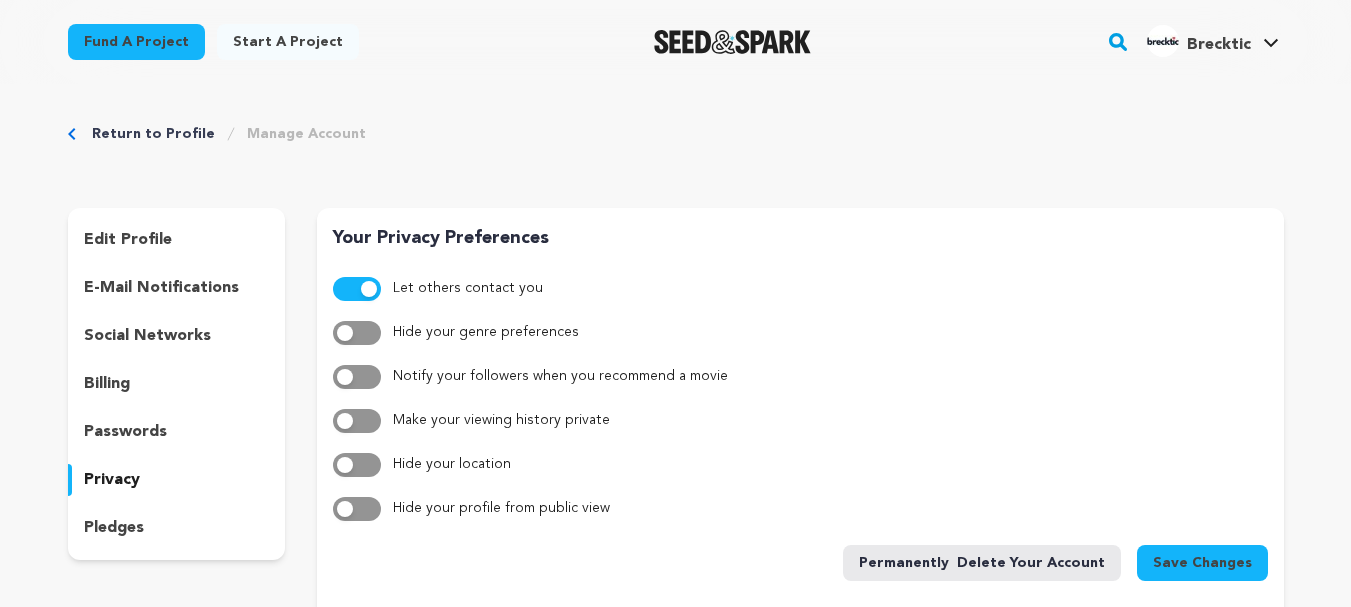 click on "Return to Profile" at bounding box center [153, 134] 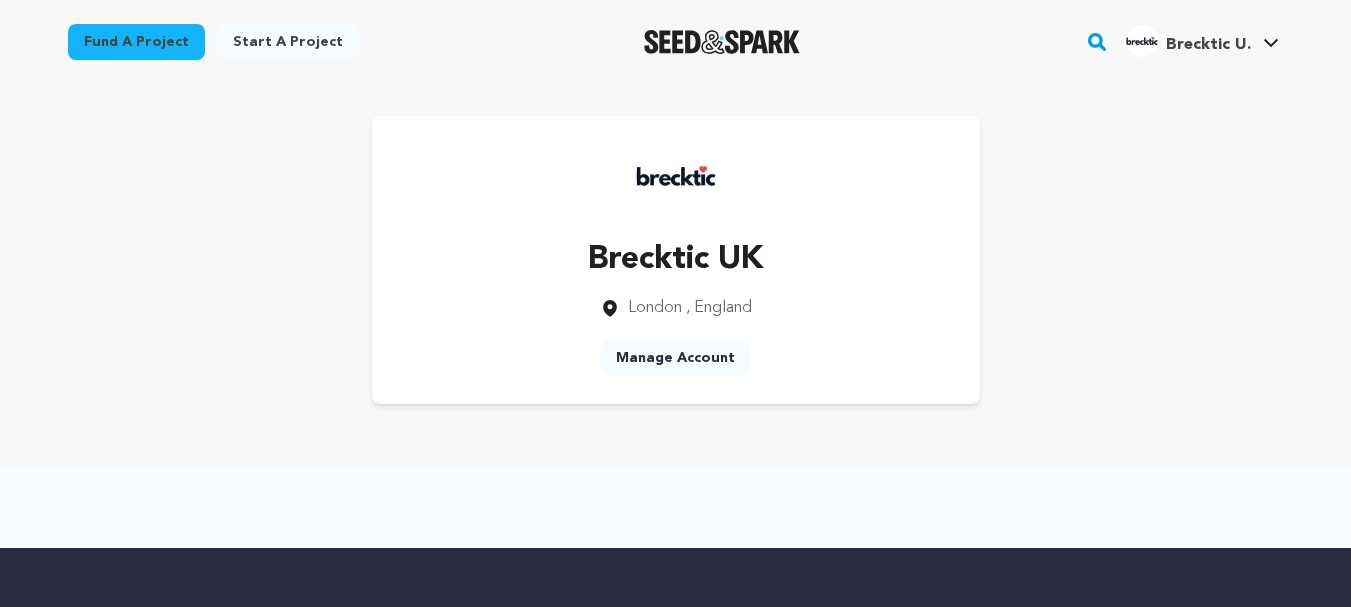 scroll, scrollTop: 0, scrollLeft: 0, axis: both 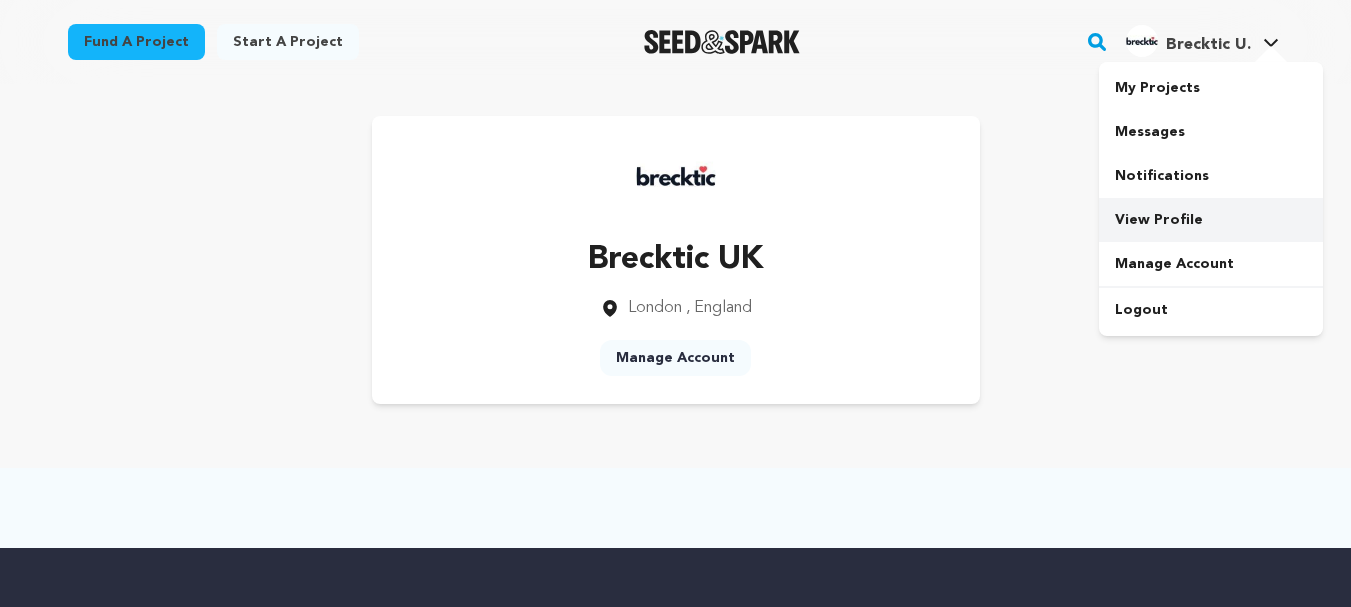 click on "View Profile" at bounding box center (1211, 220) 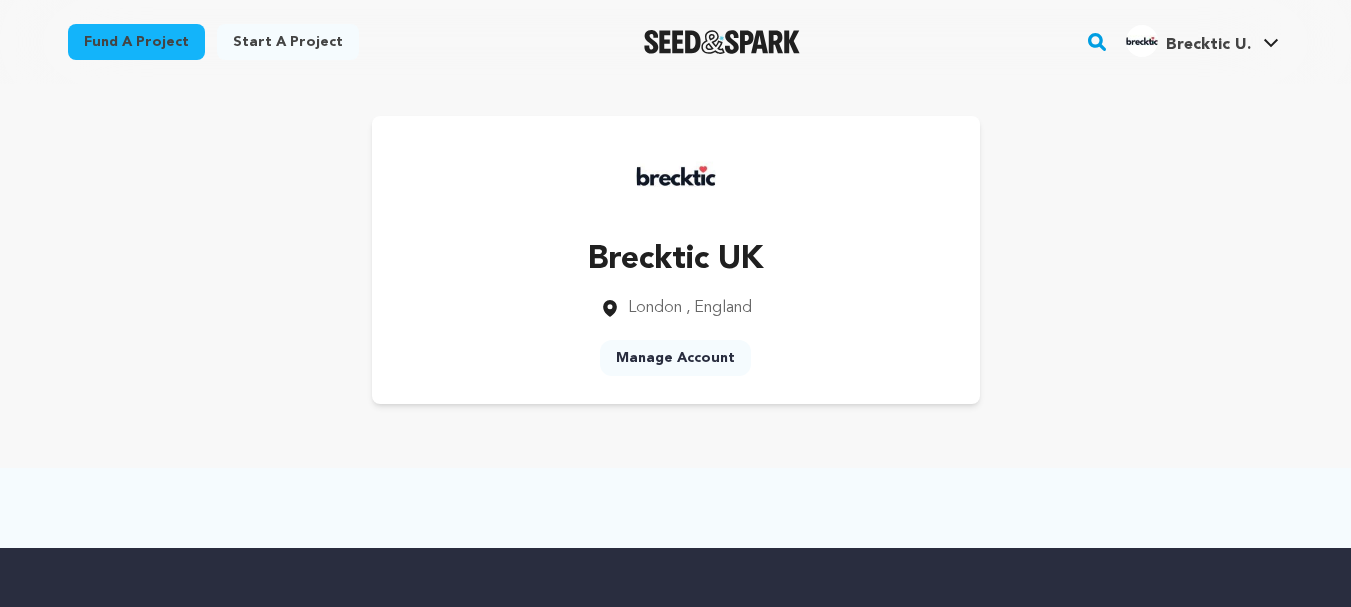 scroll, scrollTop: 0, scrollLeft: 0, axis: both 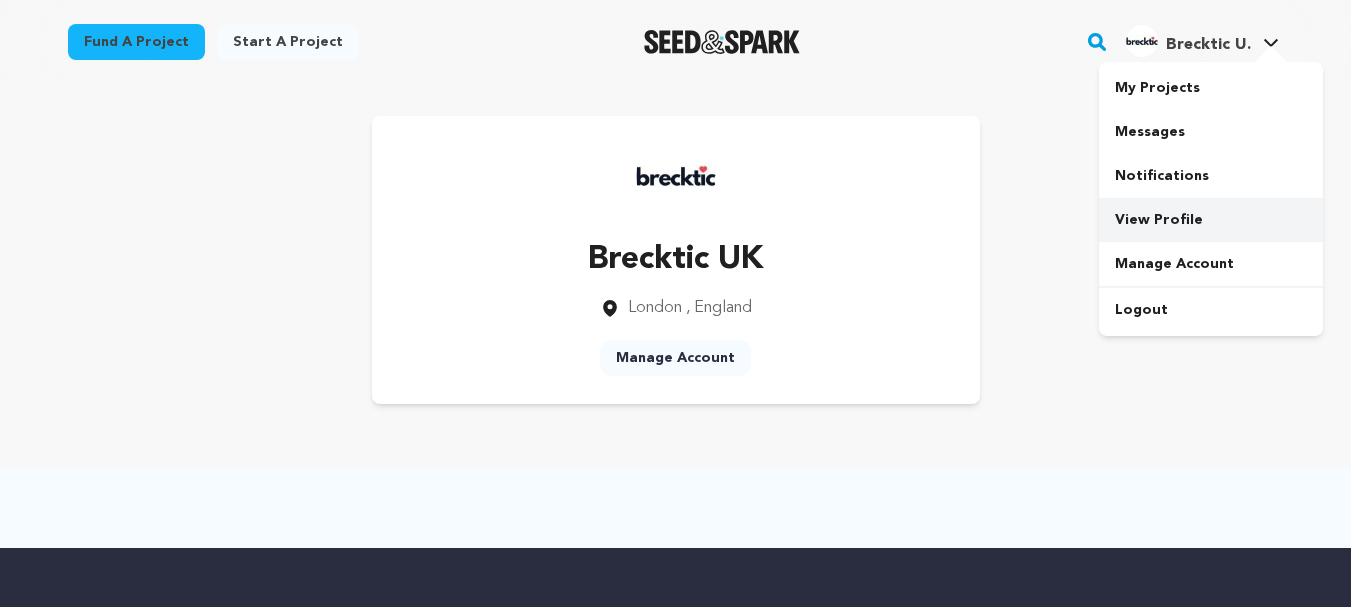 click on "View Profile" at bounding box center [1211, 220] 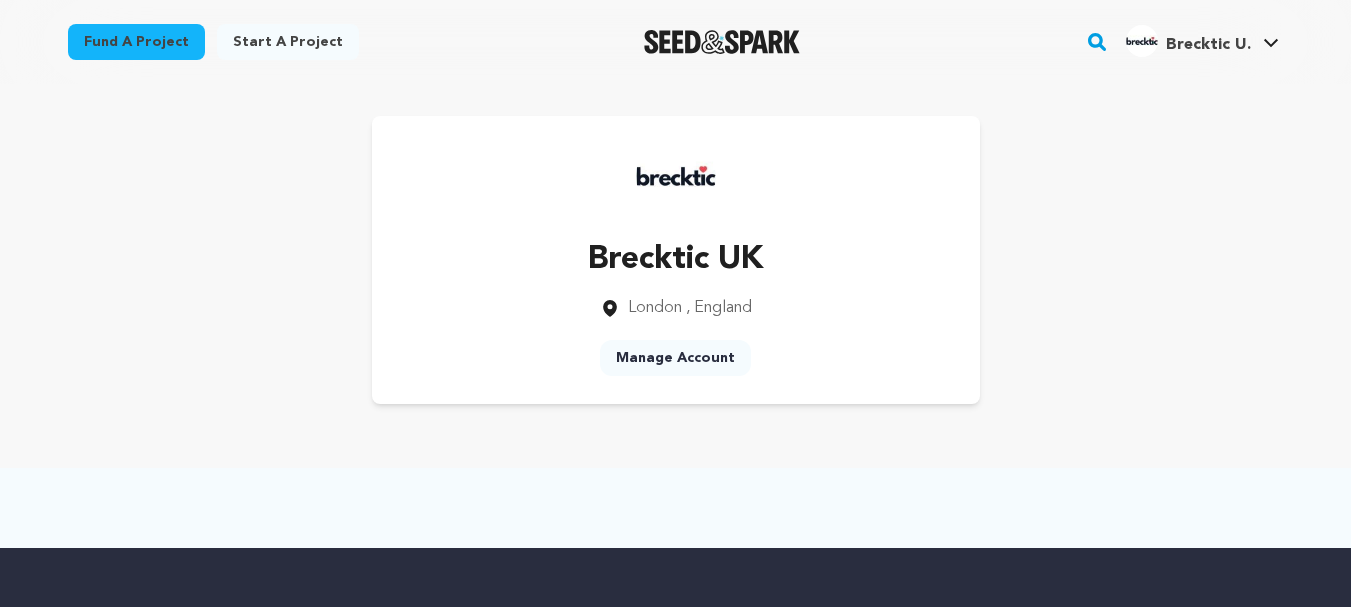 scroll, scrollTop: 0, scrollLeft: 0, axis: both 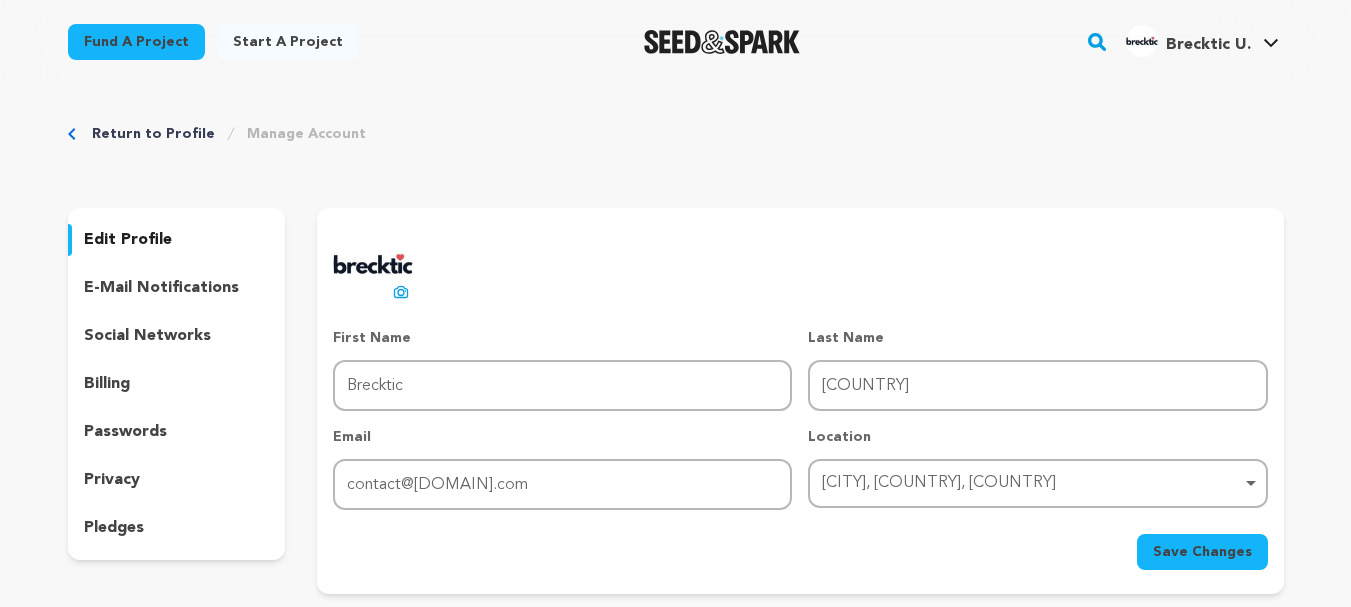 click on "e-mail notifications" at bounding box center [161, 288] 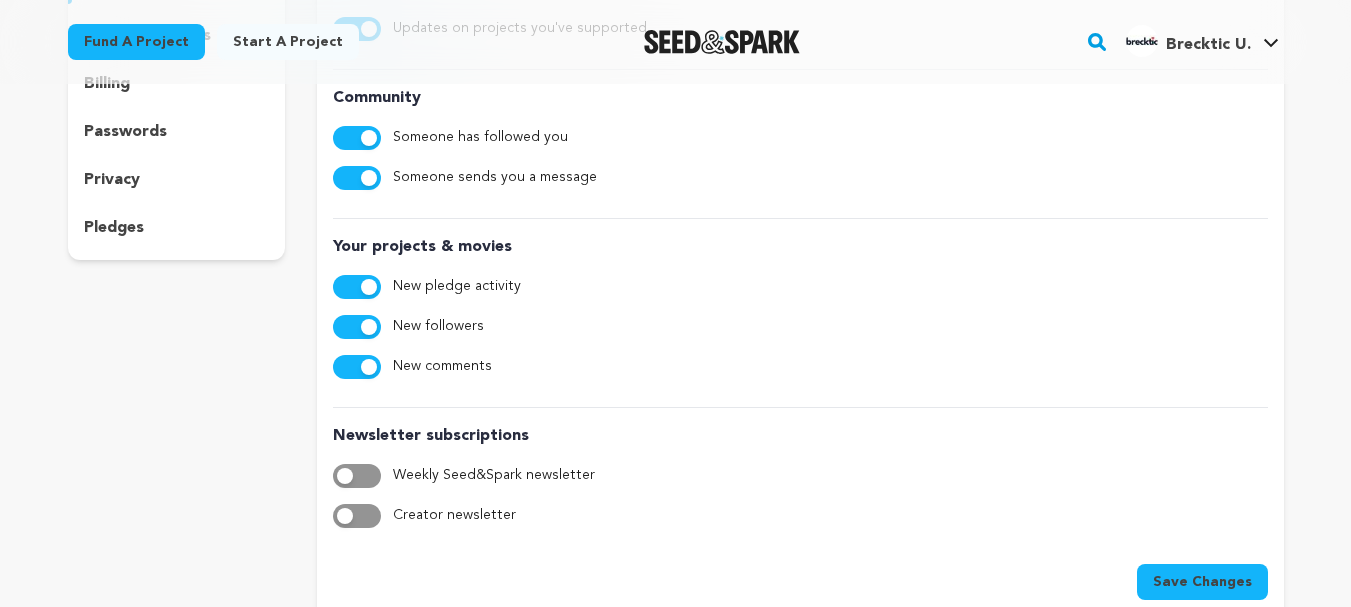 scroll, scrollTop: 200, scrollLeft: 0, axis: vertical 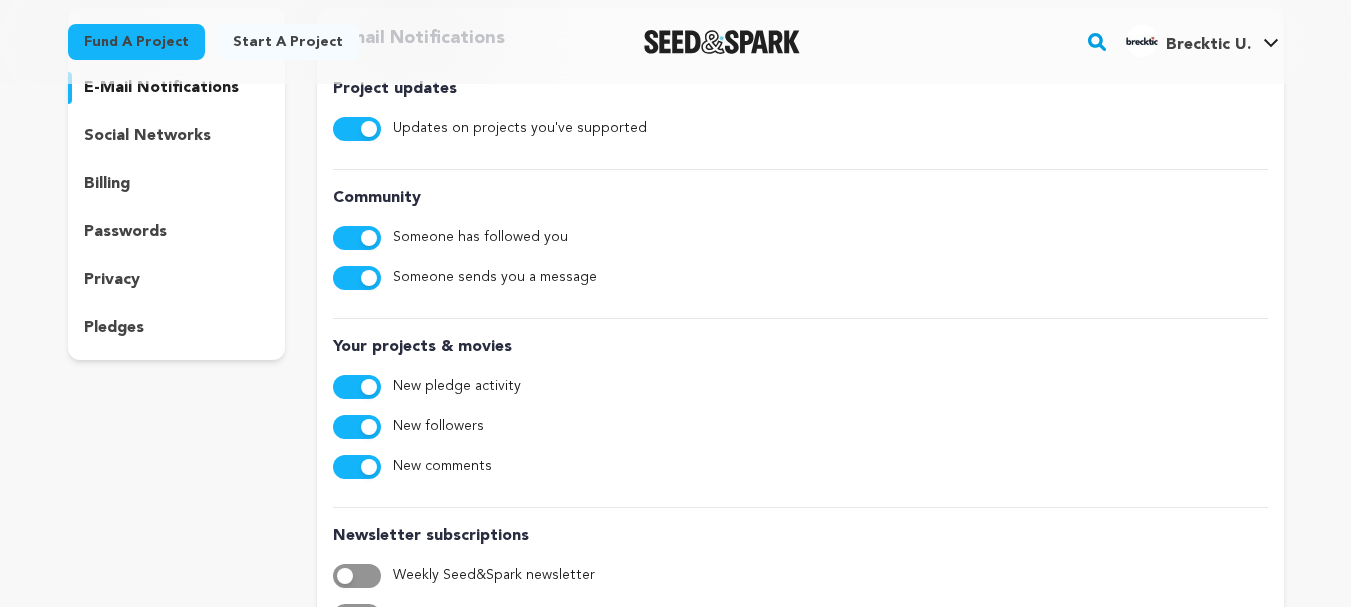 click on "social networks" at bounding box center (147, 136) 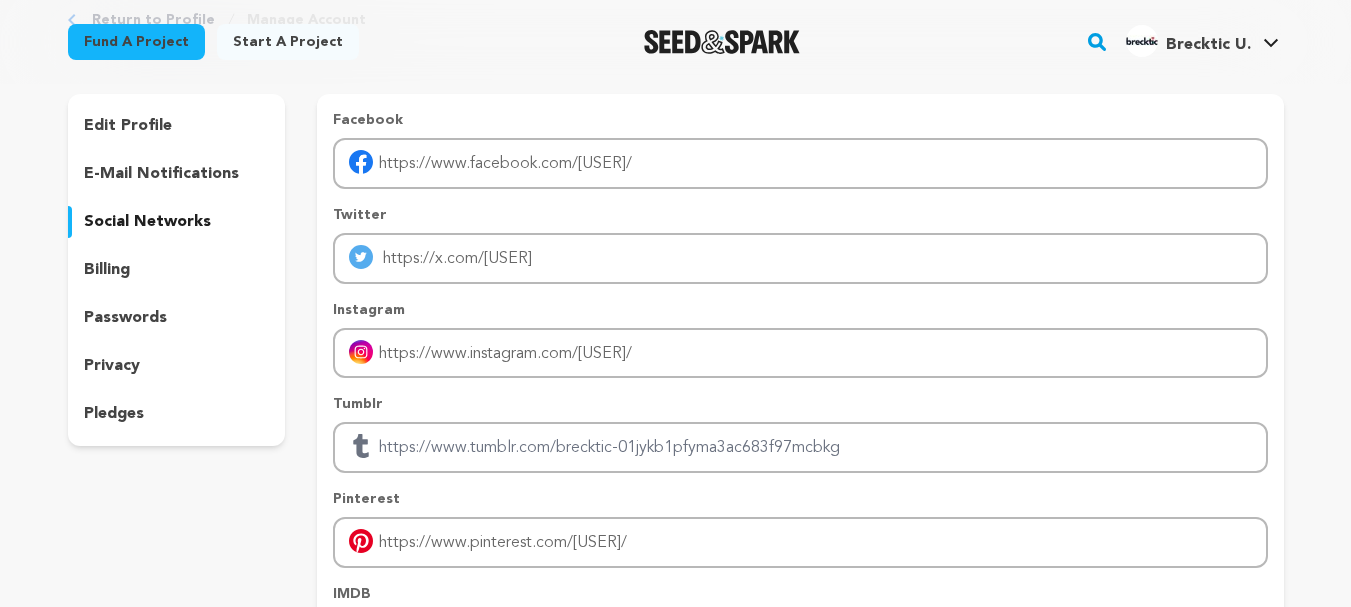 scroll, scrollTop: 0, scrollLeft: 0, axis: both 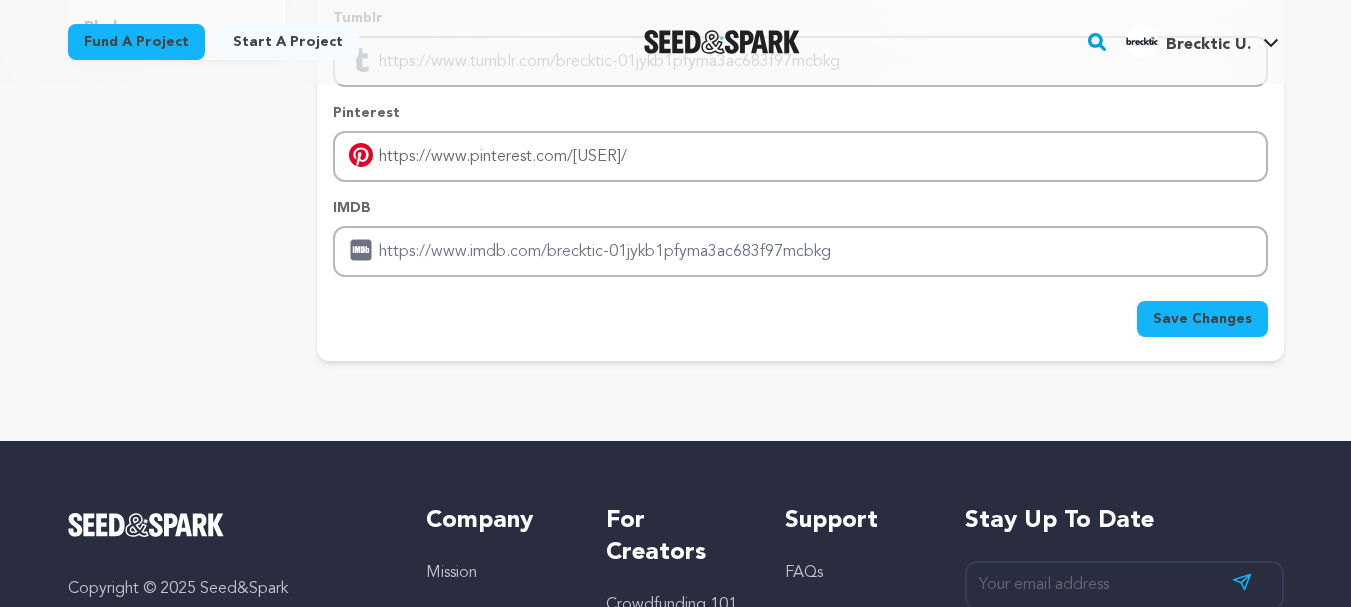 click on "Save Changes" at bounding box center (1202, 319) 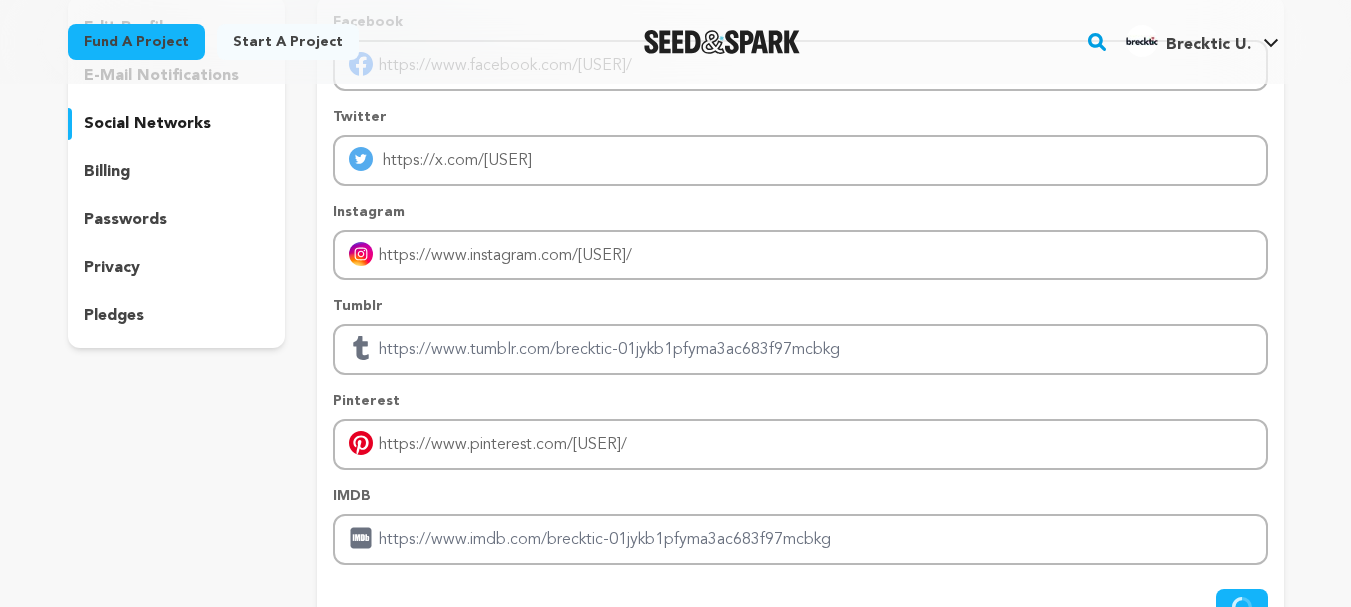 scroll, scrollTop: 200, scrollLeft: 0, axis: vertical 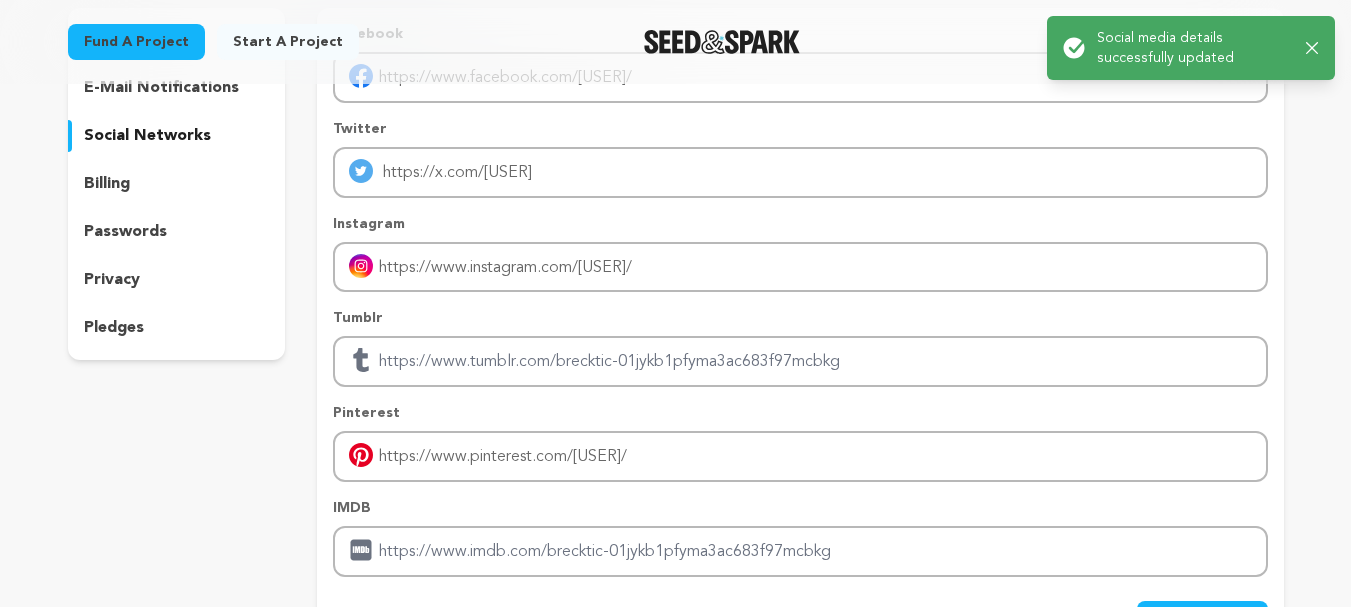 click on "privacy" at bounding box center [112, 280] 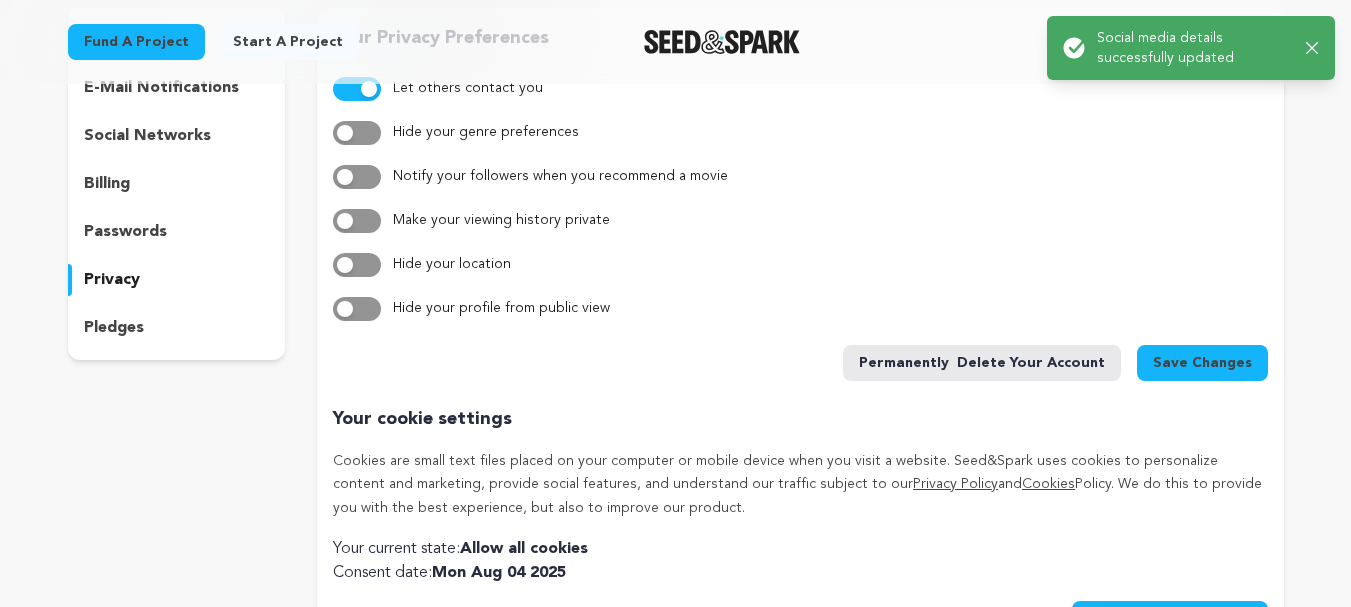 click on "social networks" at bounding box center (147, 136) 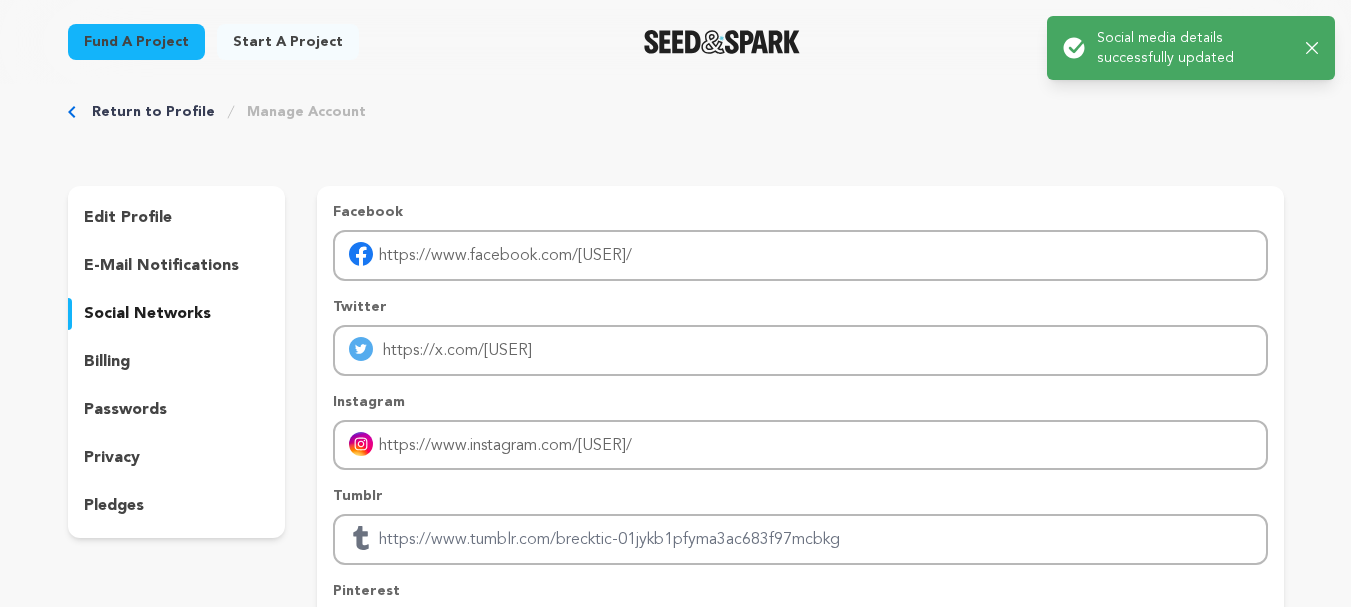 scroll, scrollTop: 0, scrollLeft: 0, axis: both 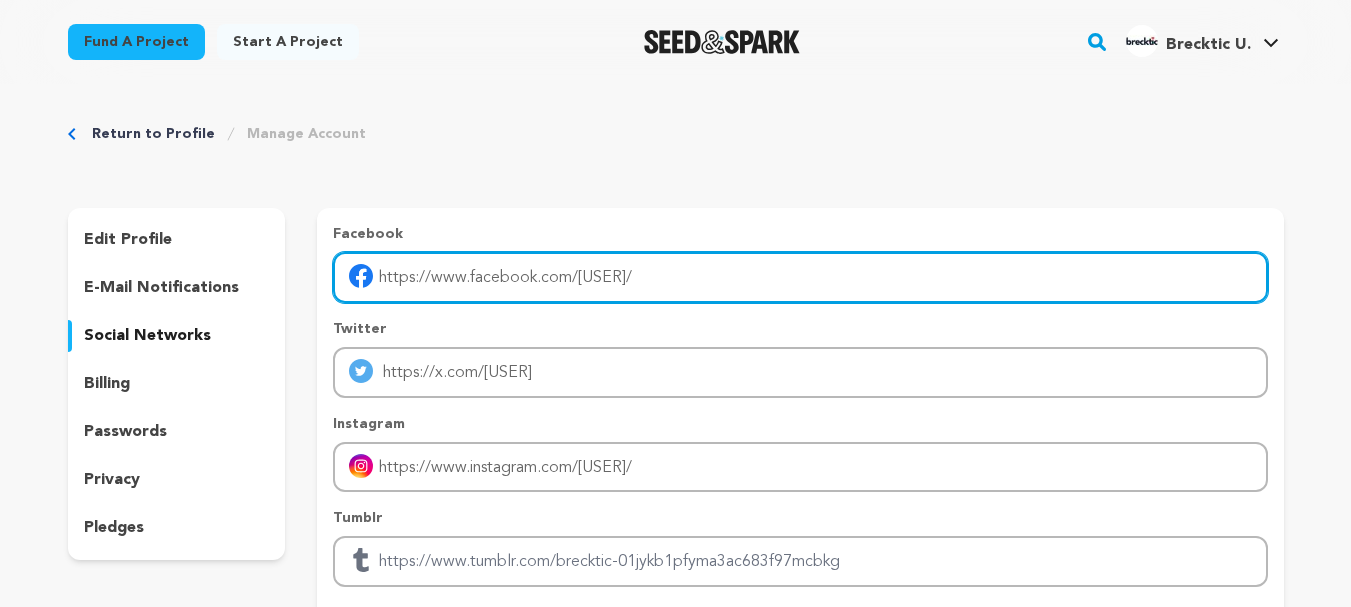 click on "https://www.facebook.com/[USER]/" at bounding box center [800, 277] 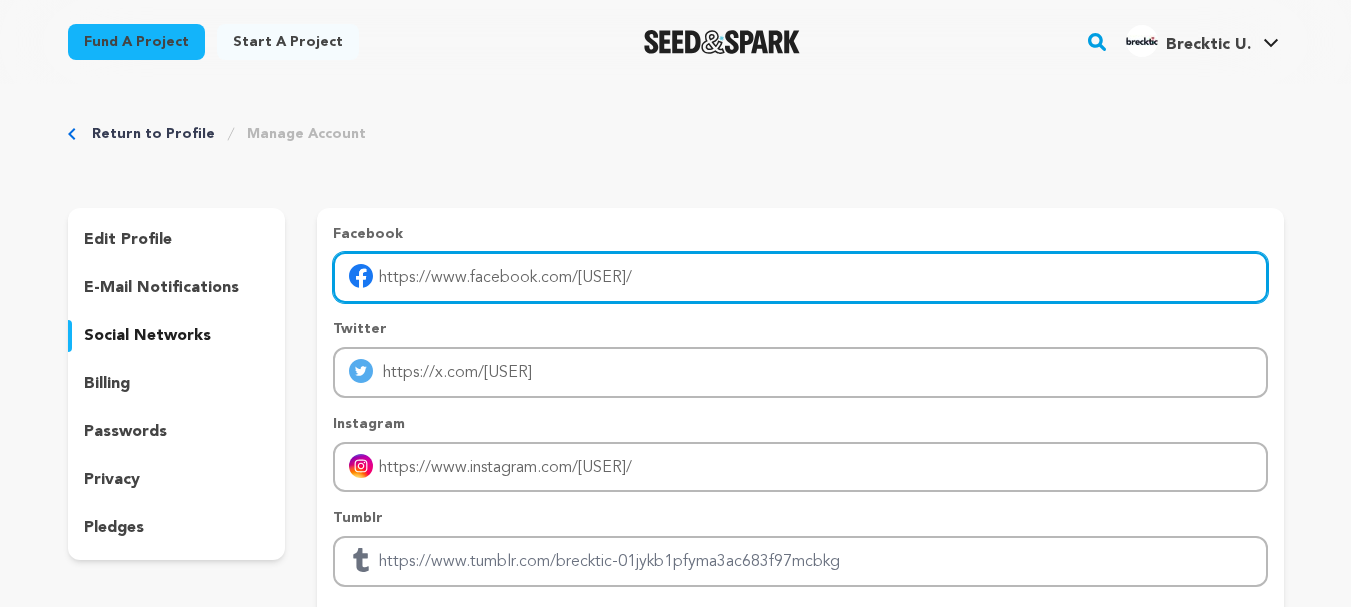 type on "https://www.facebook.com/[USER]/" 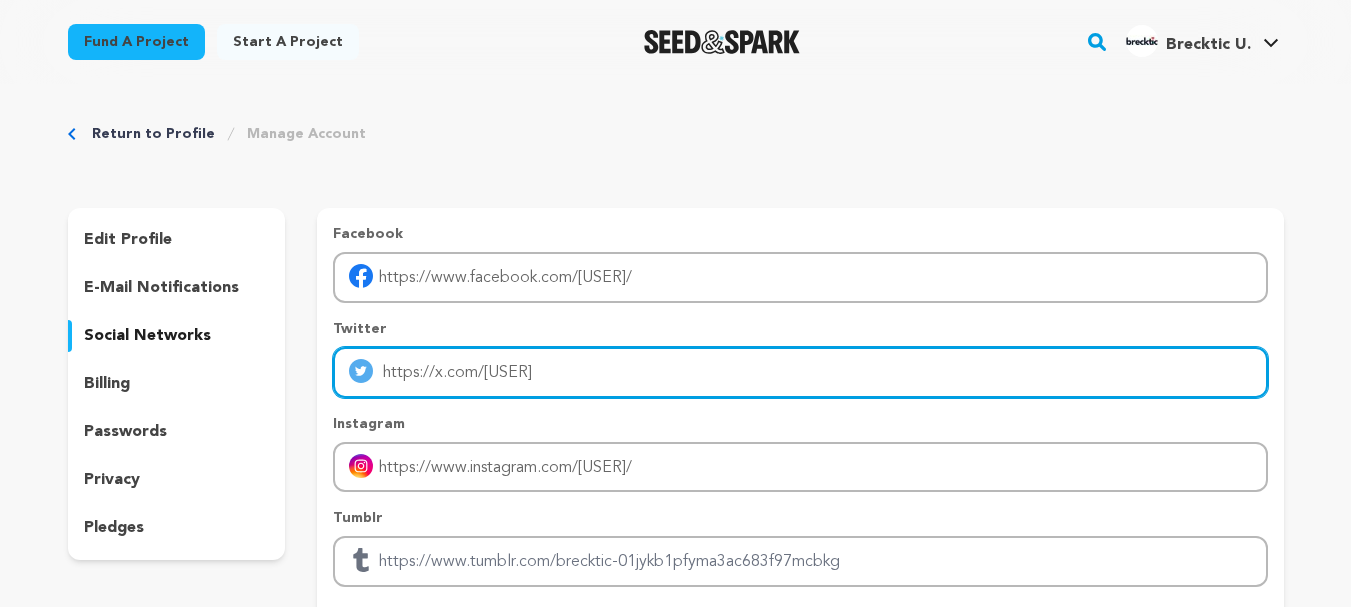 click on "https://x.com/[USER]" at bounding box center (800, 372) 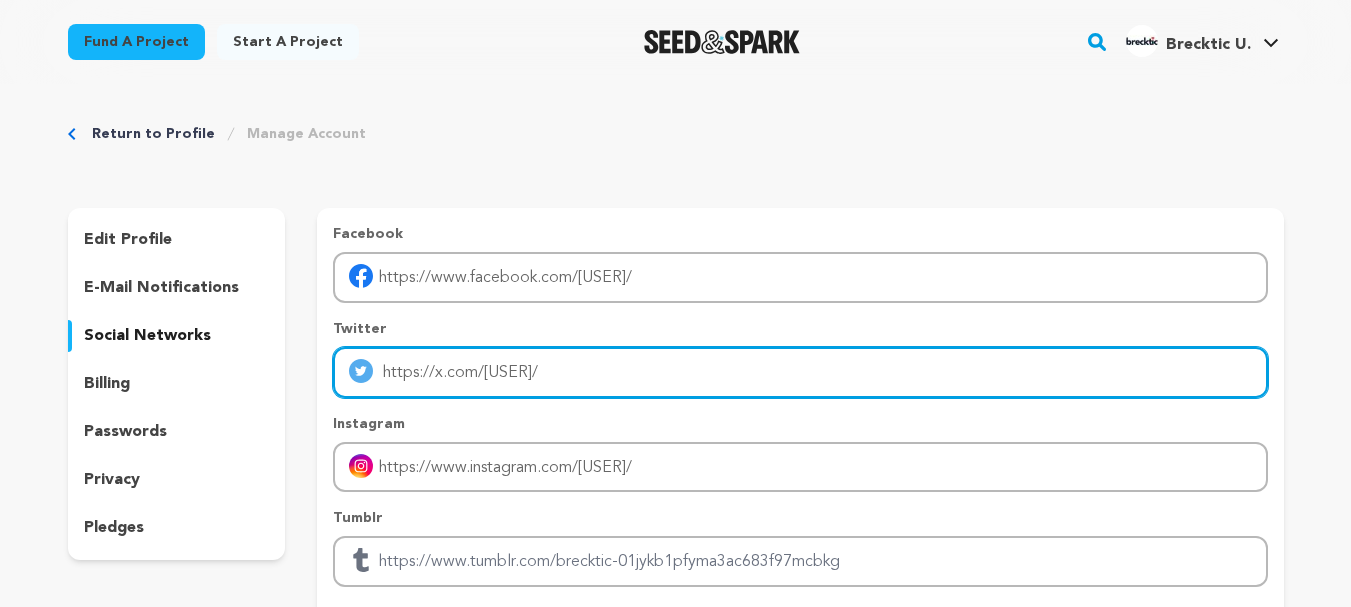 type on "https://x.com/[USER]/" 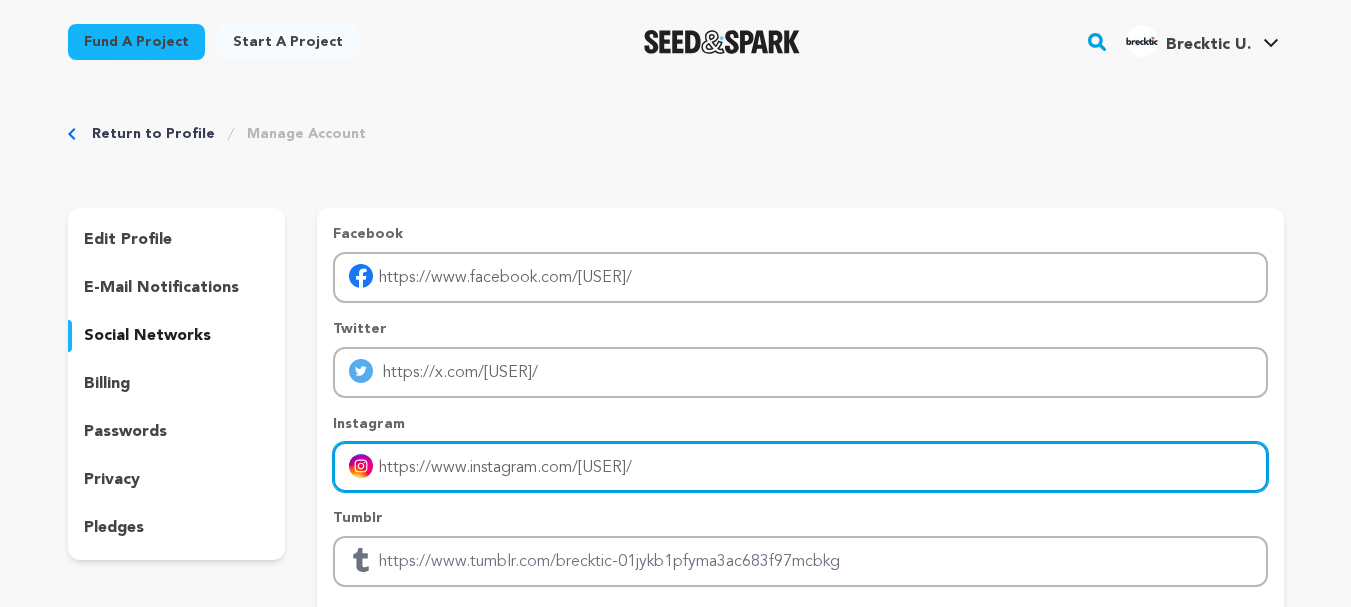 click on "https://www.instagram.com/[USER]/" at bounding box center (800, 467) 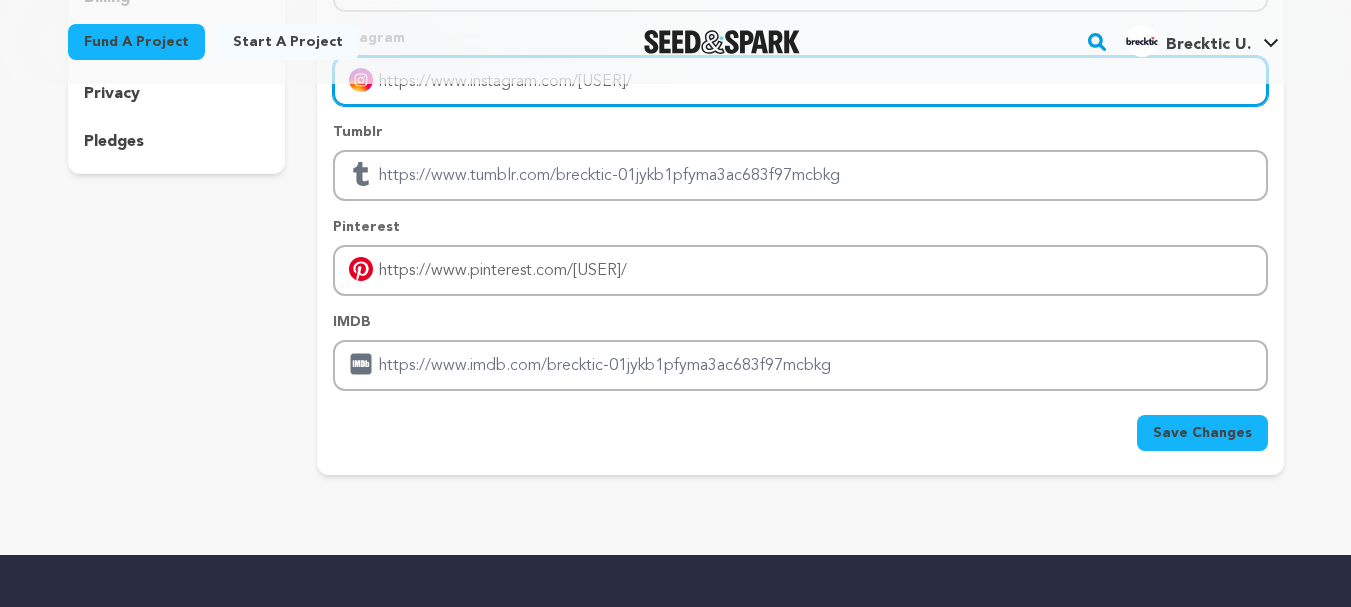 scroll, scrollTop: 400, scrollLeft: 0, axis: vertical 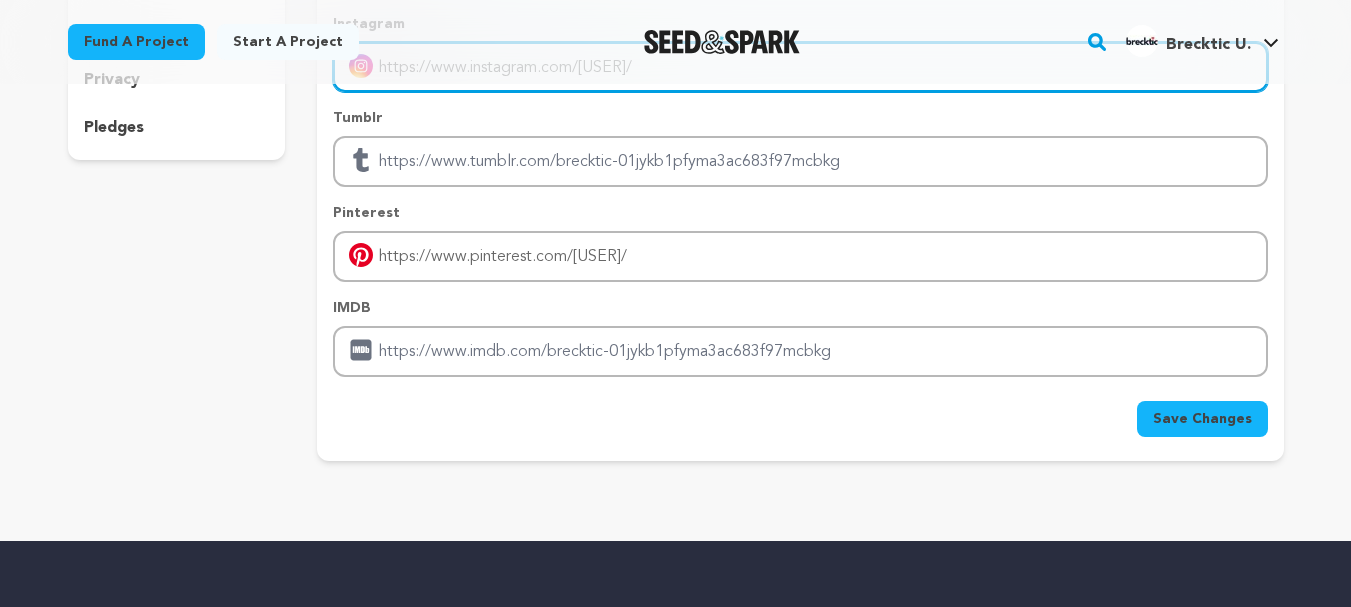 type on "https://www.instagram.com/[USER]/" 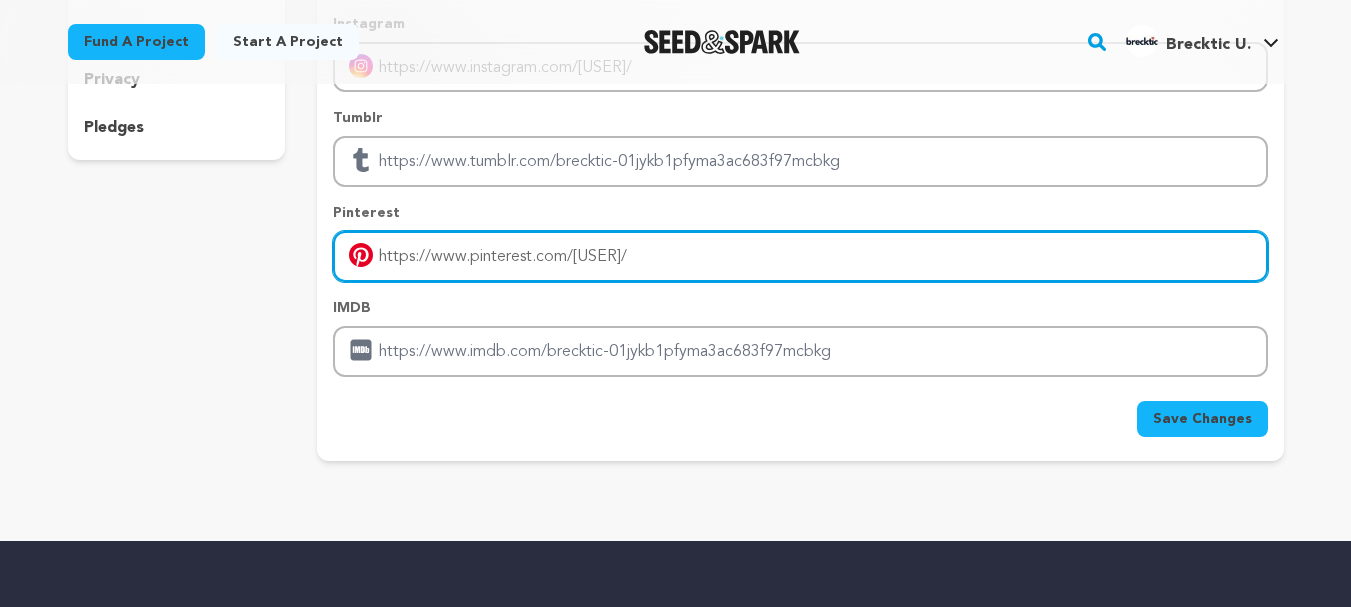 click on "https://www.pinterest.com/[USER]/" at bounding box center (800, 256) 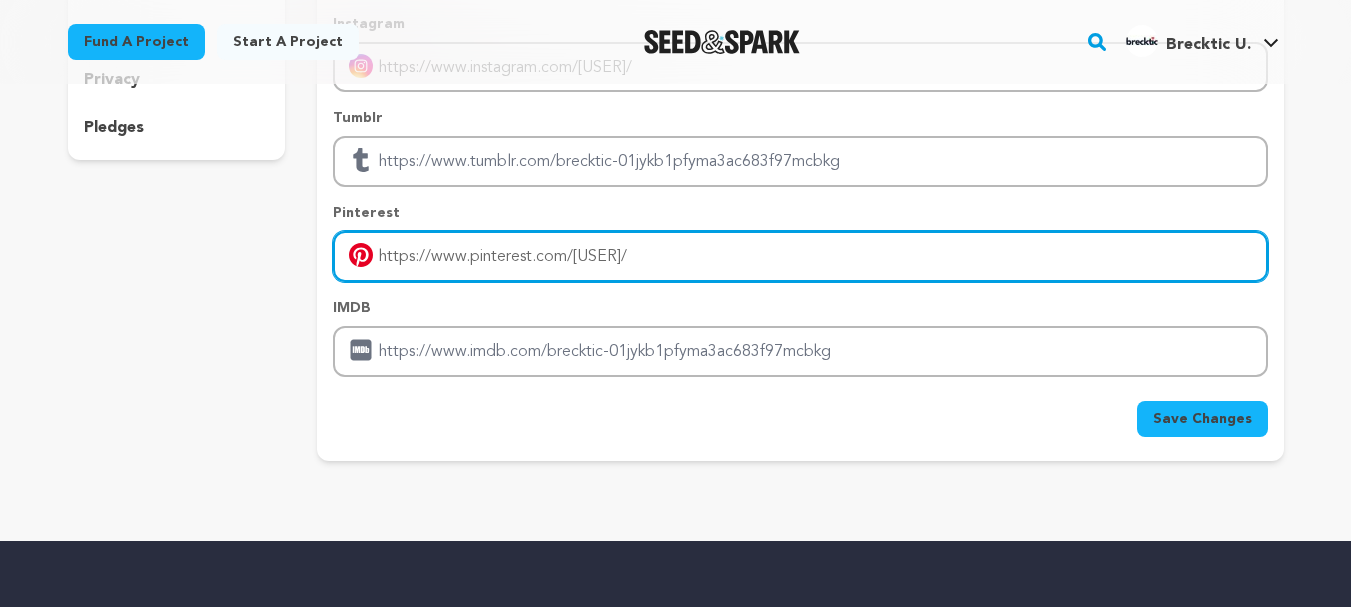 type on "https://www.pinterest.com/[USER]/" 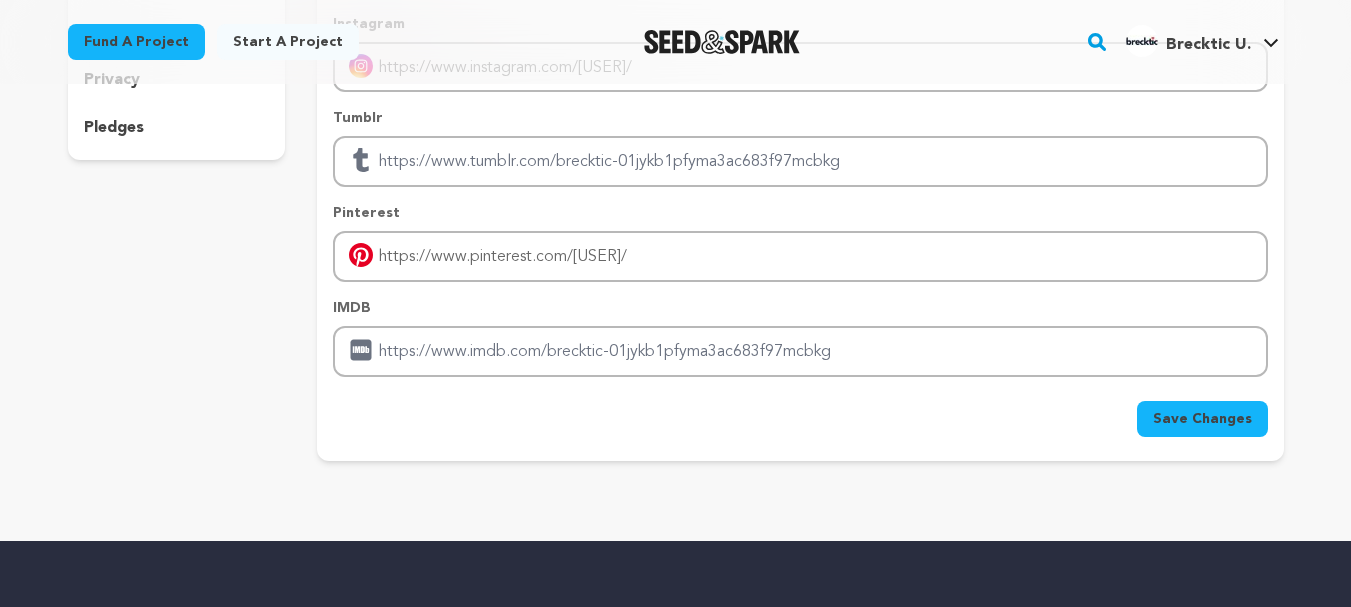 click on "Save Changes" at bounding box center (1202, 419) 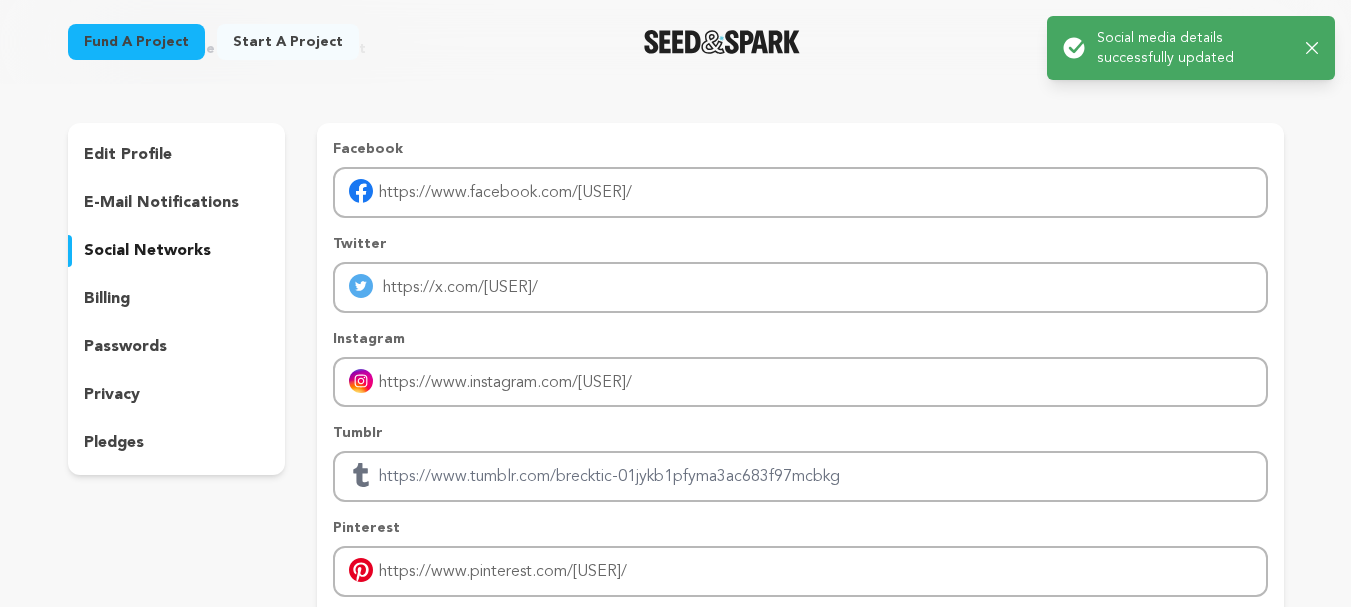 scroll, scrollTop: 0, scrollLeft: 0, axis: both 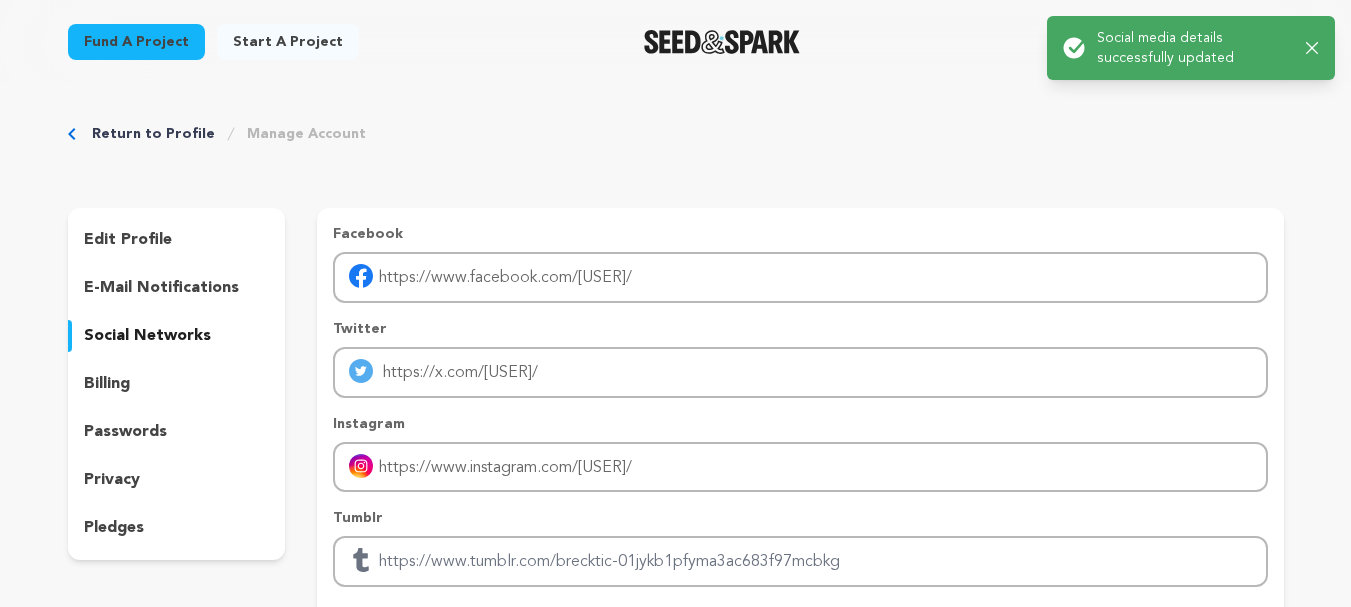 click on "passwords" at bounding box center (125, 432) 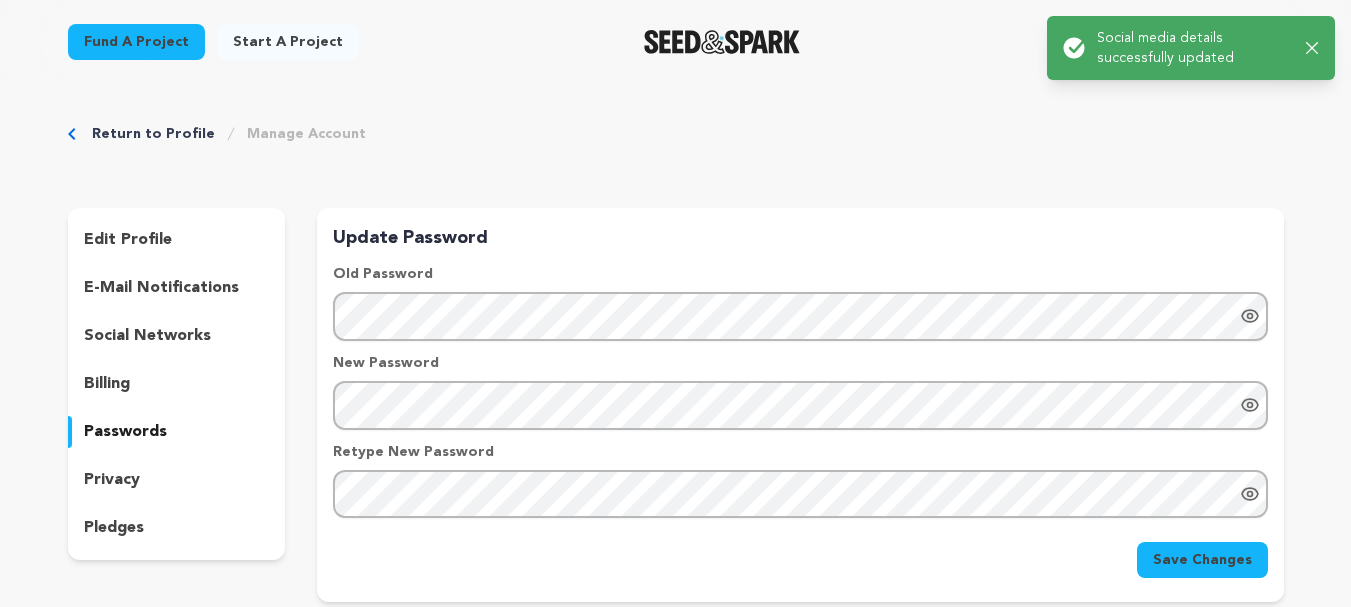 click on "privacy" at bounding box center [112, 480] 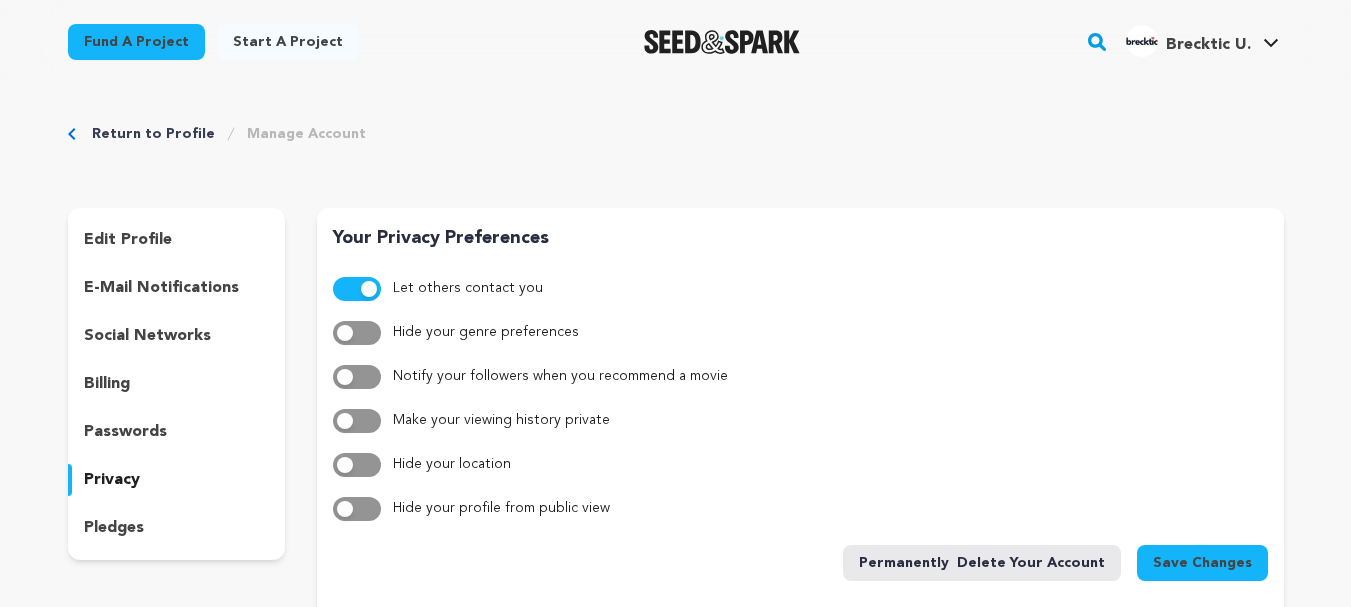 click at bounding box center (357, 289) 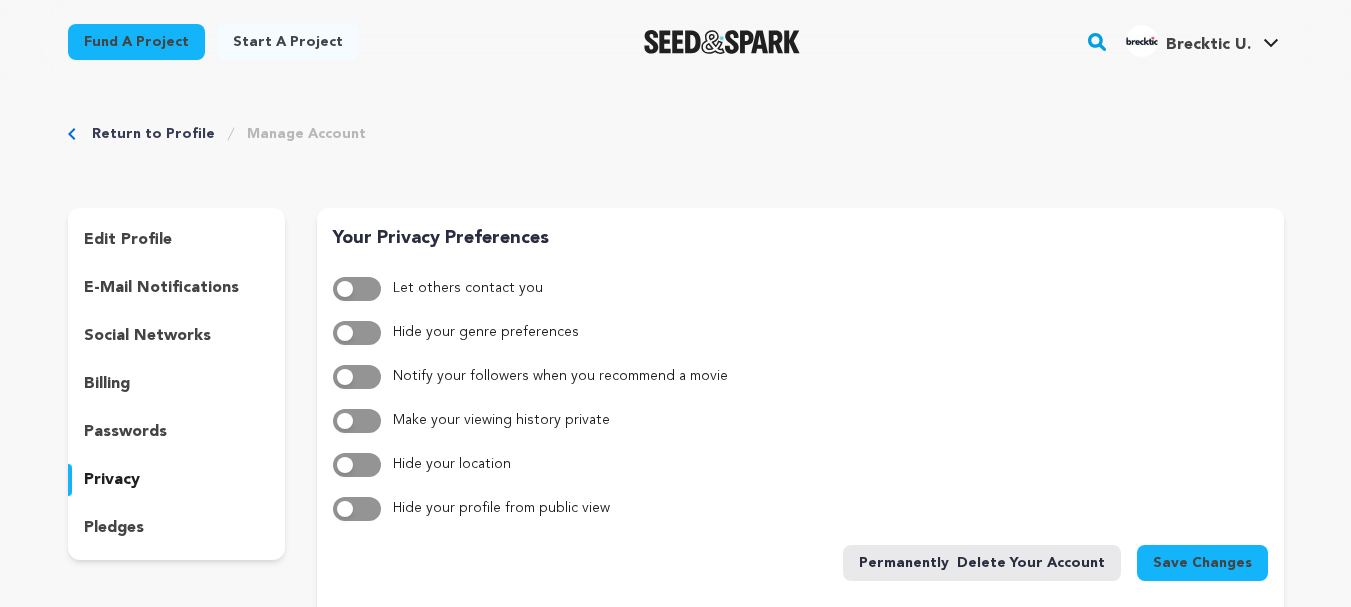 click at bounding box center (345, 289) 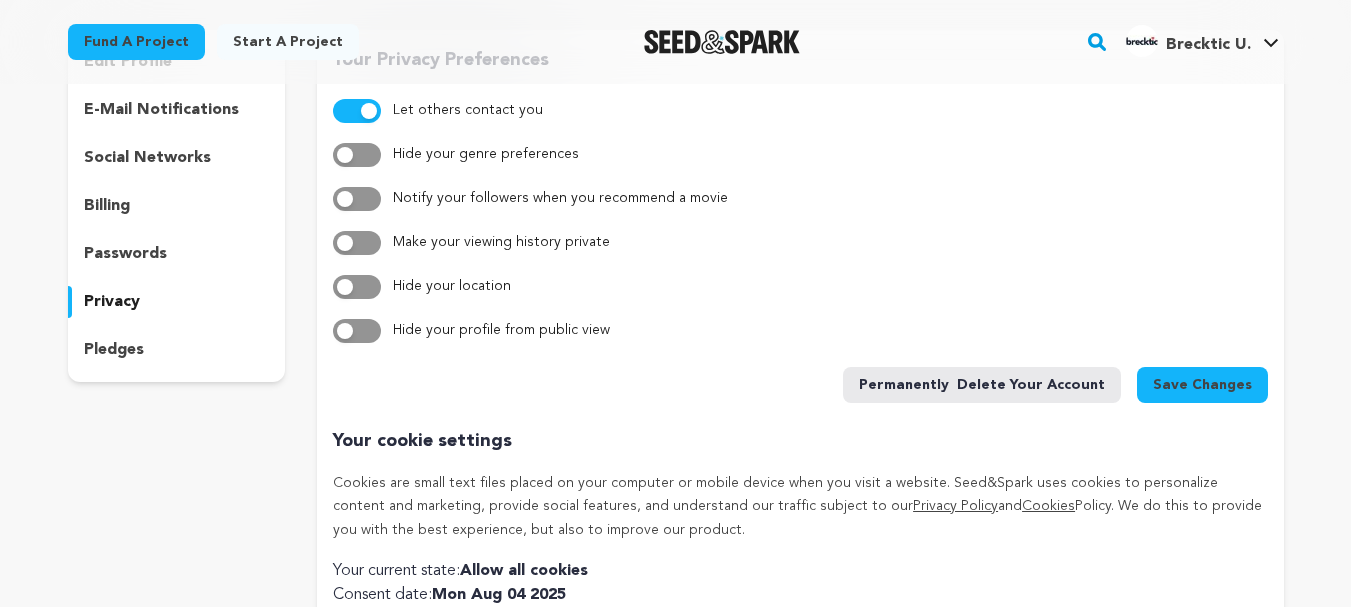 scroll, scrollTop: 200, scrollLeft: 0, axis: vertical 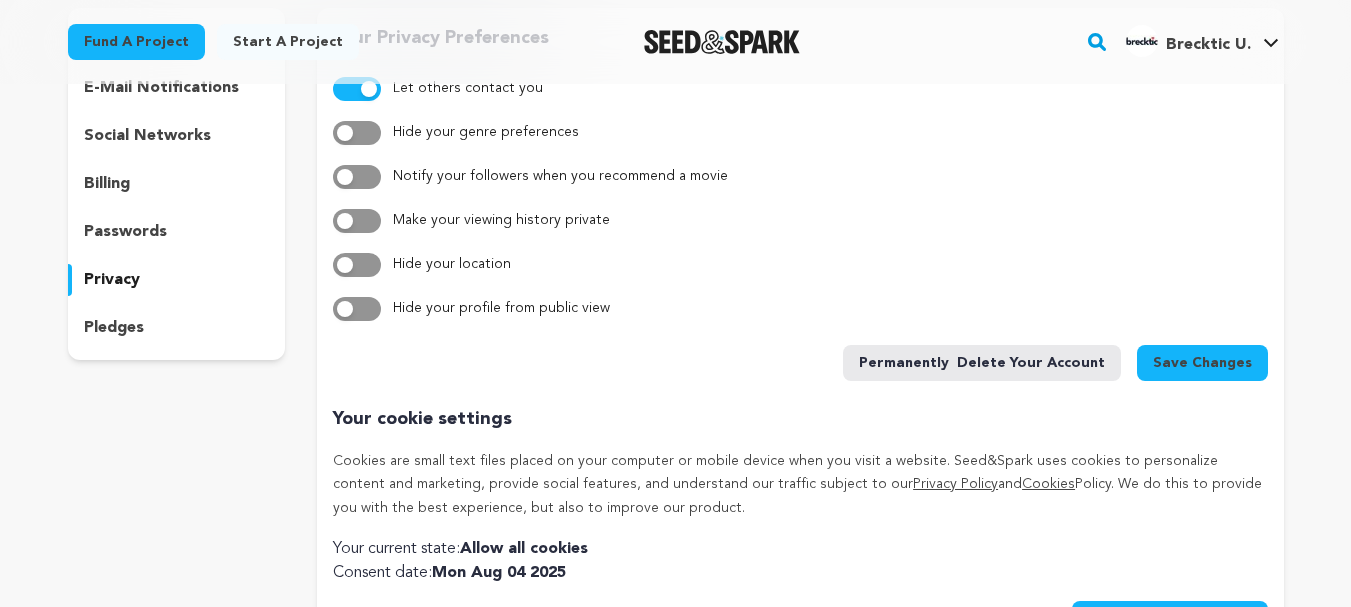 click on "Save Changes" at bounding box center (1202, 363) 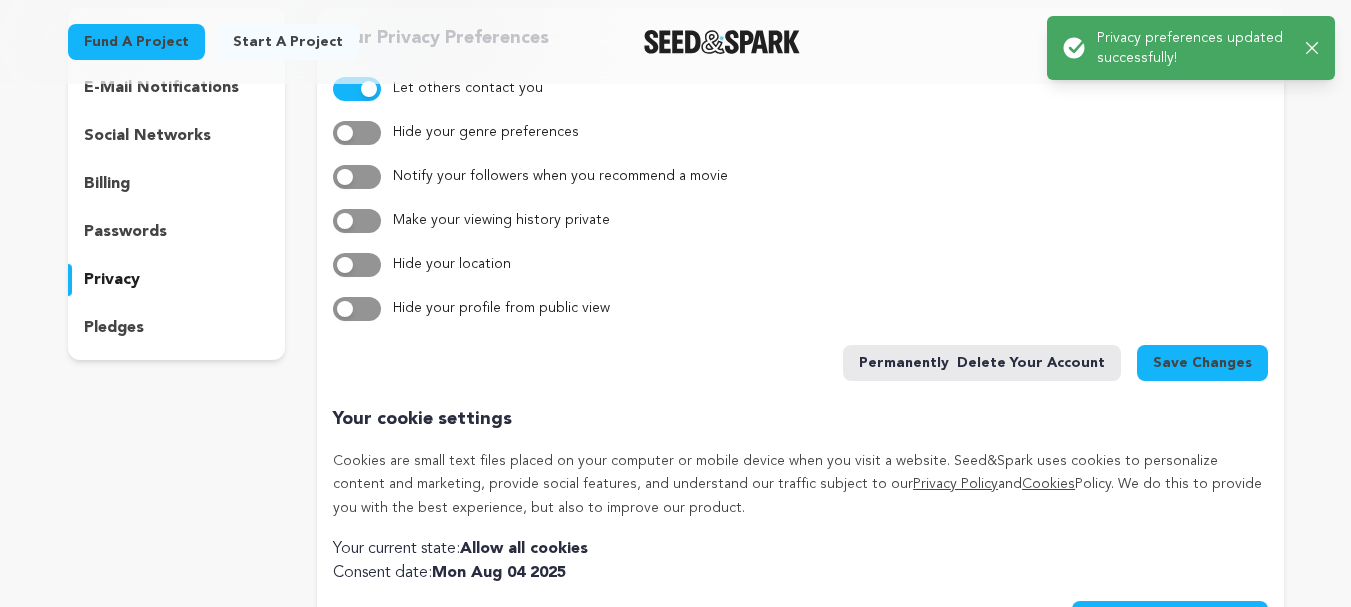 click on "Privacy preferences updated successfully!" at bounding box center (1193, 48) 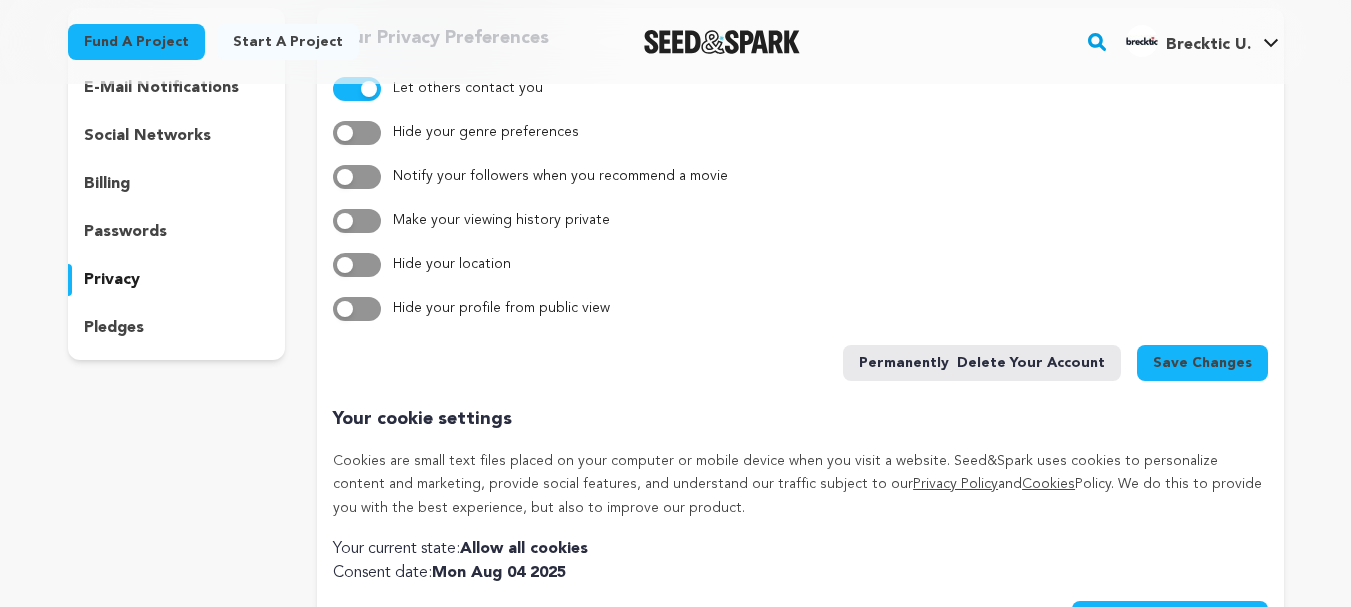 click on "Success:
Info:
Warning:
Error:
Privacy preferences updated successfully!
Close notification" at bounding box center [675, 535] 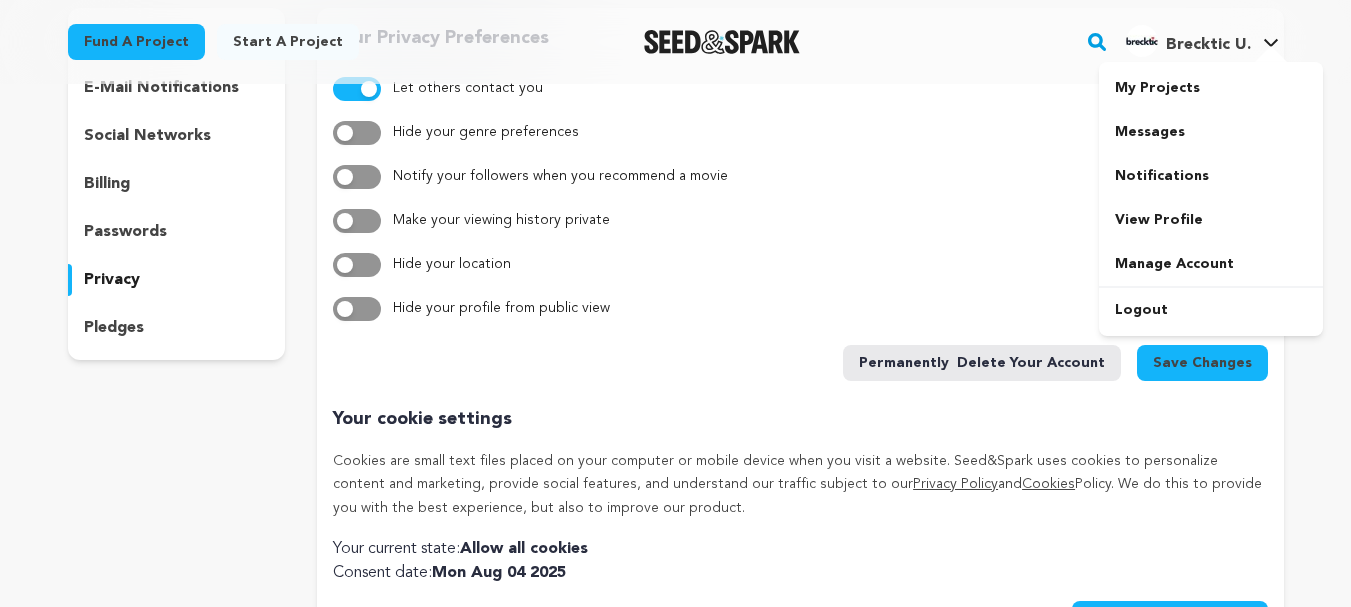click at bounding box center [1142, 41] 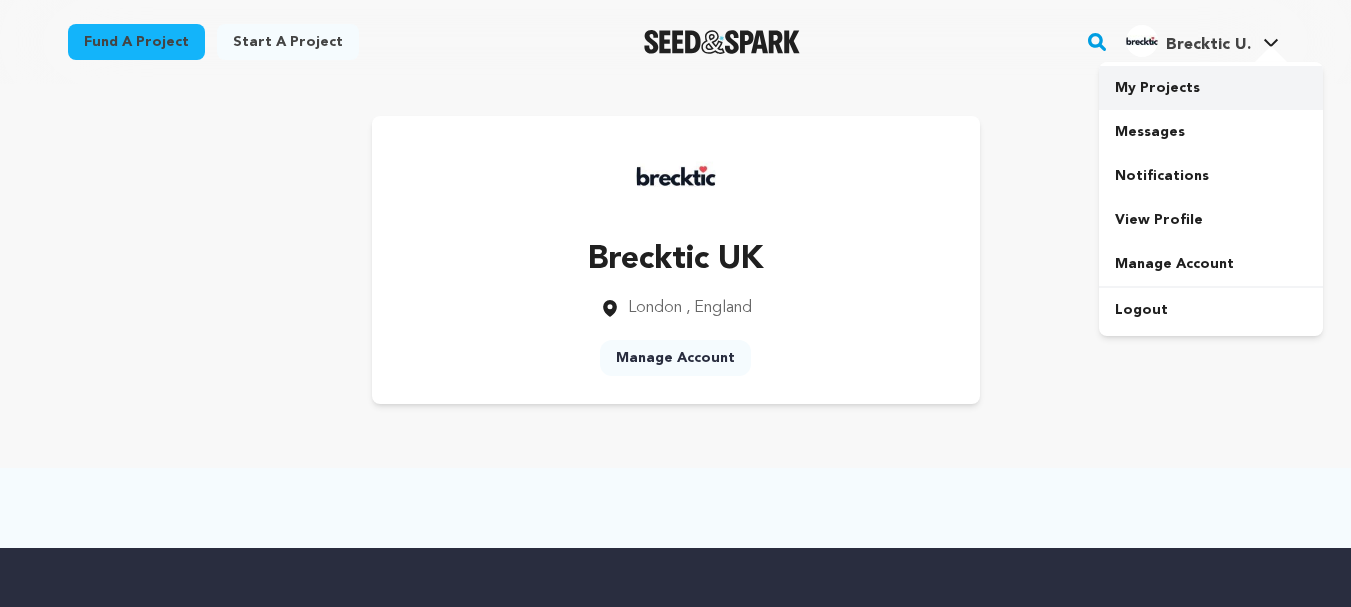 scroll, scrollTop: 0, scrollLeft: 0, axis: both 